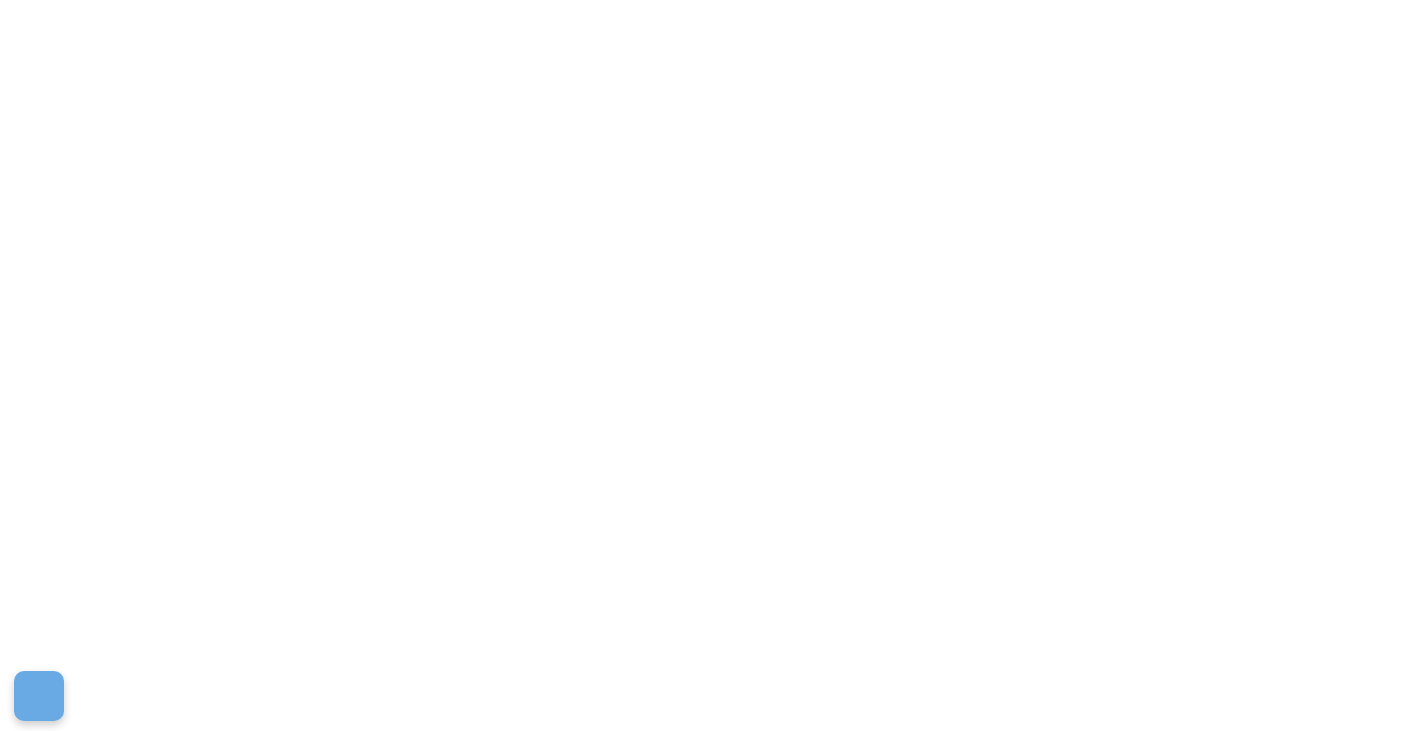 scroll, scrollTop: 0, scrollLeft: 0, axis: both 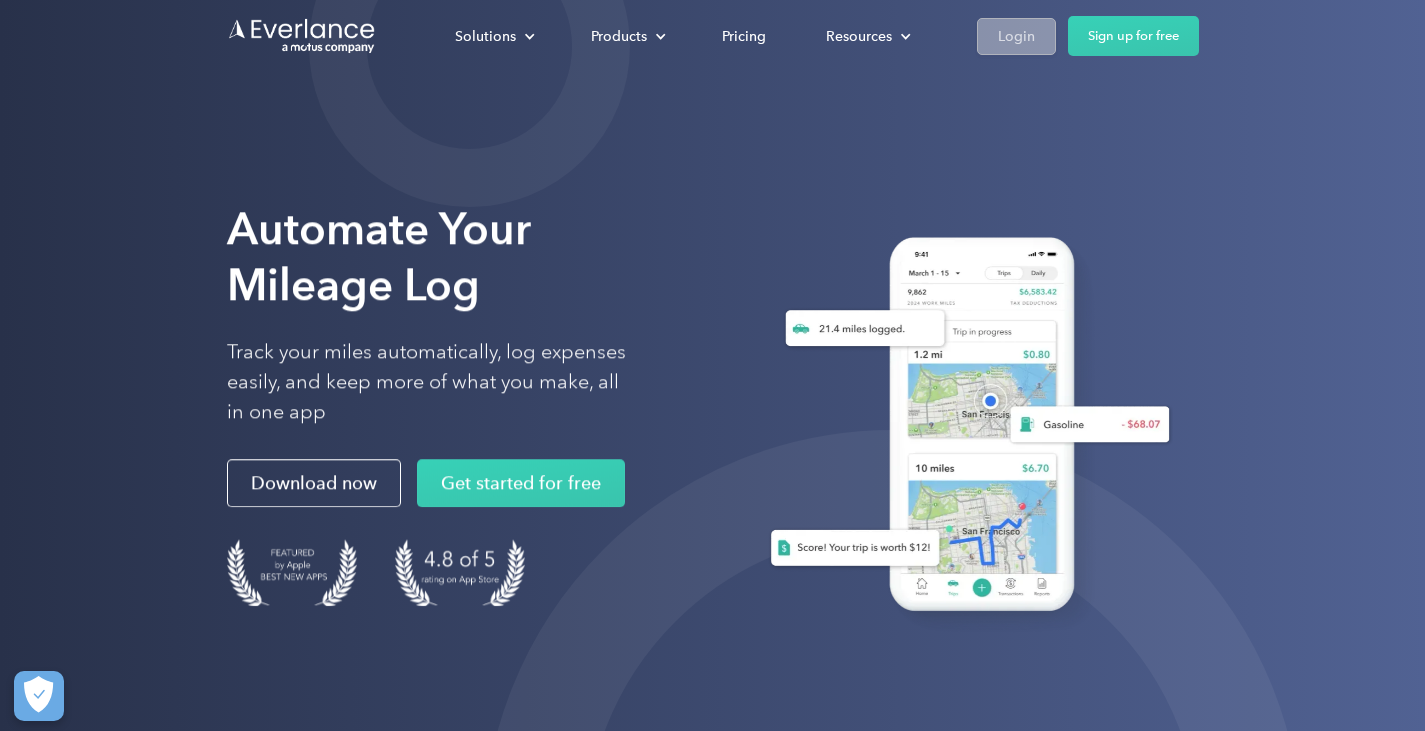 click on "Login" at bounding box center (1016, 36) 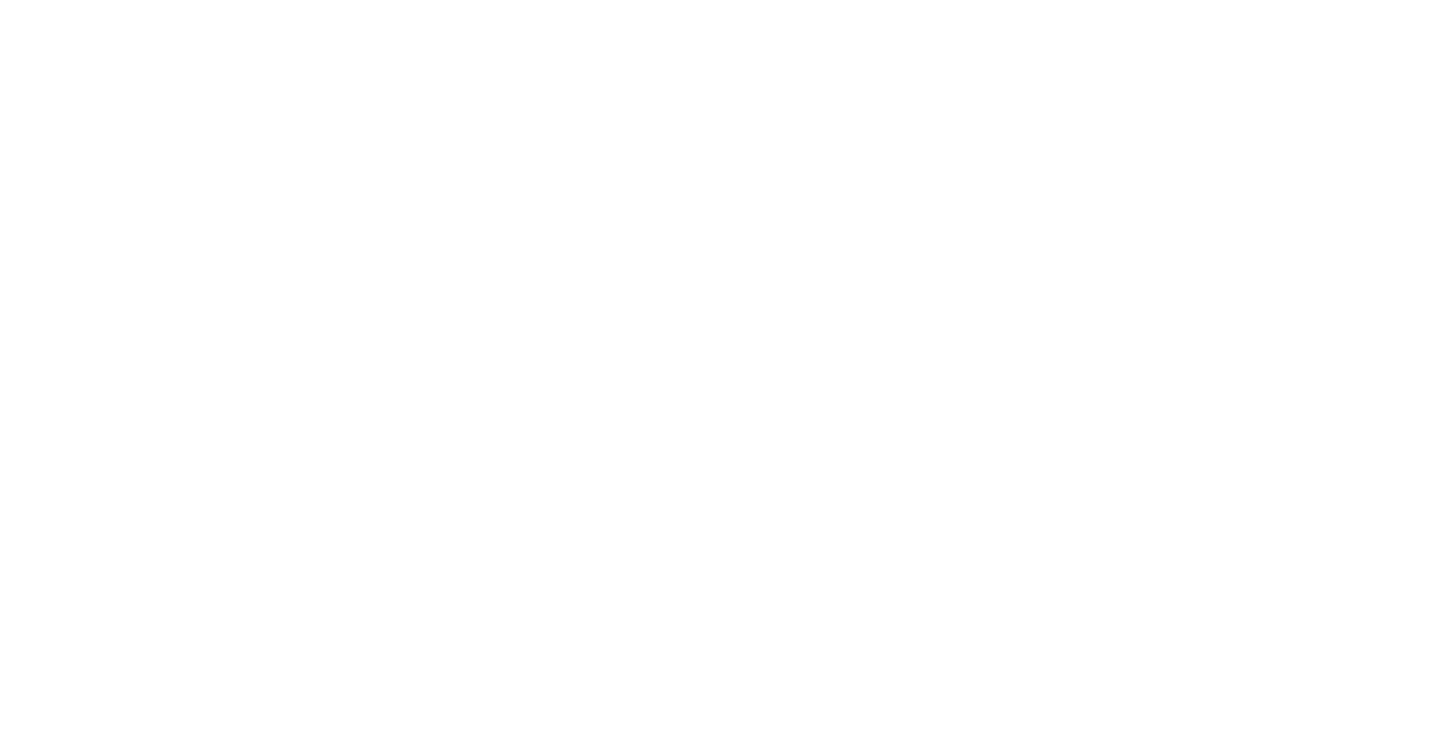 scroll, scrollTop: 0, scrollLeft: 0, axis: both 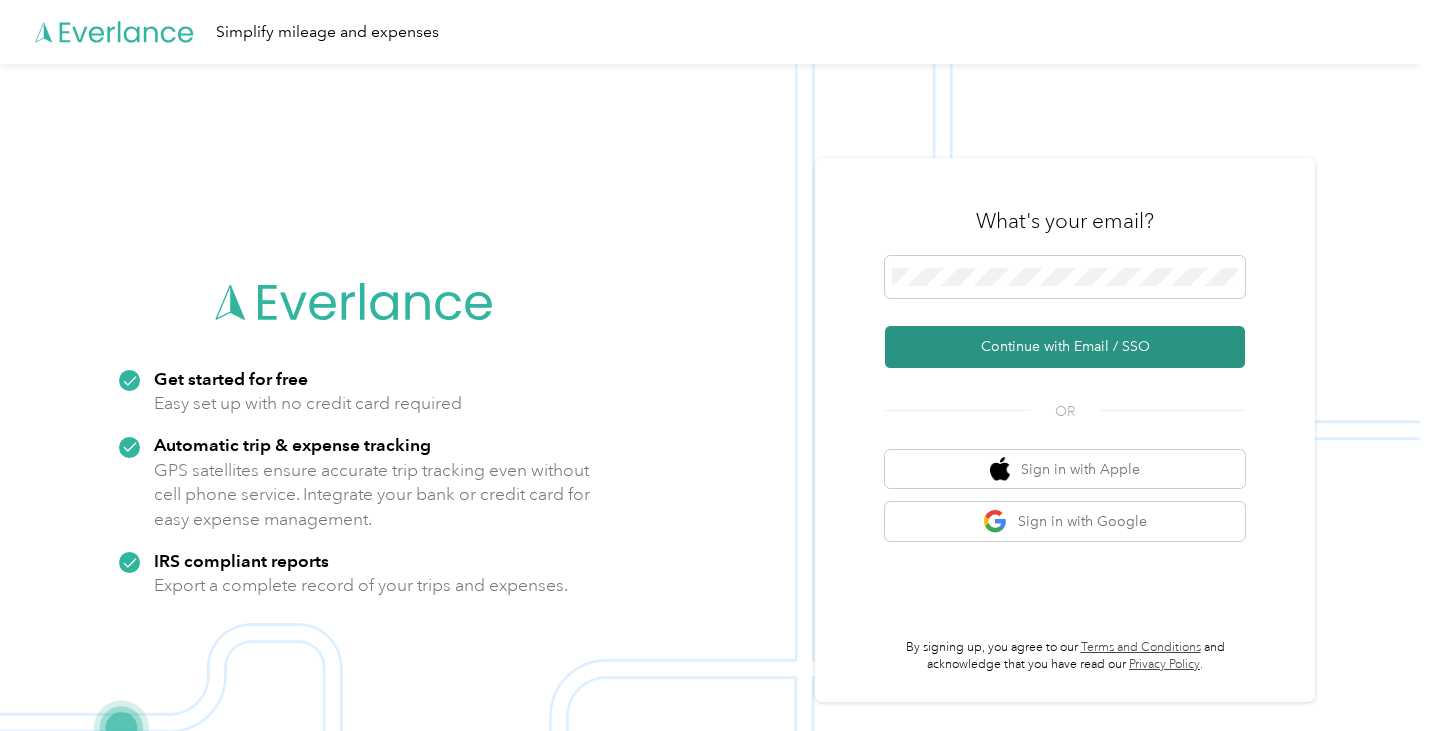 click on "Continue with Email / SSO" at bounding box center (1065, 347) 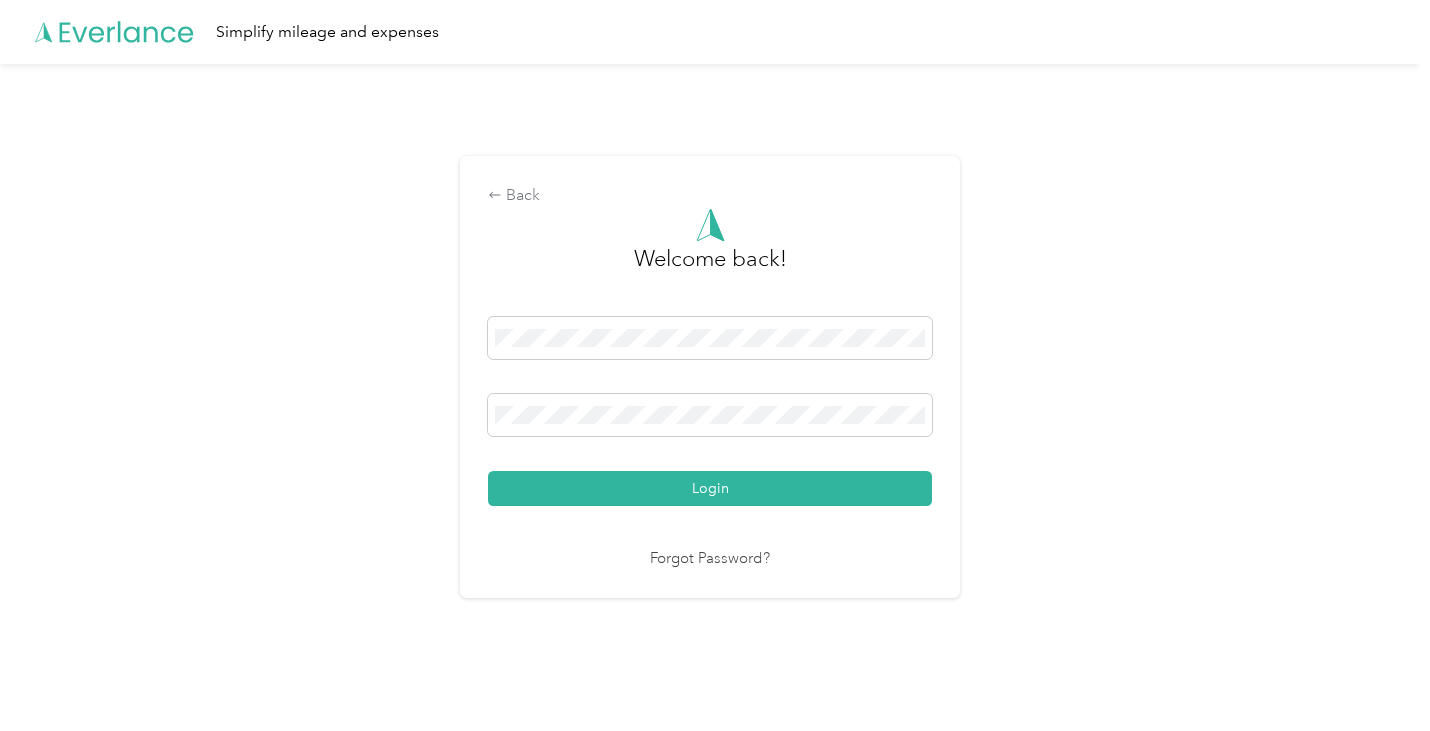 click on "Login" at bounding box center [710, 488] 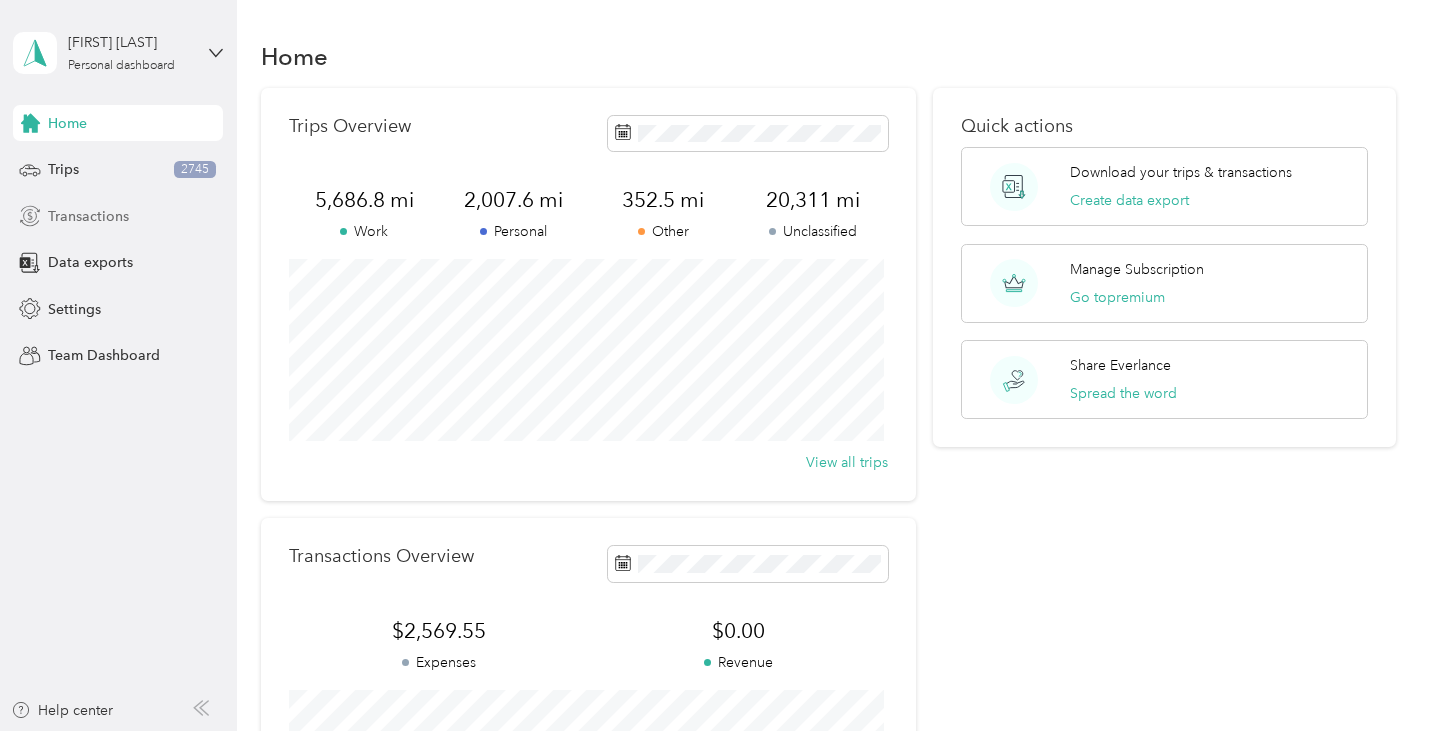 click on "Transactions" at bounding box center [88, 216] 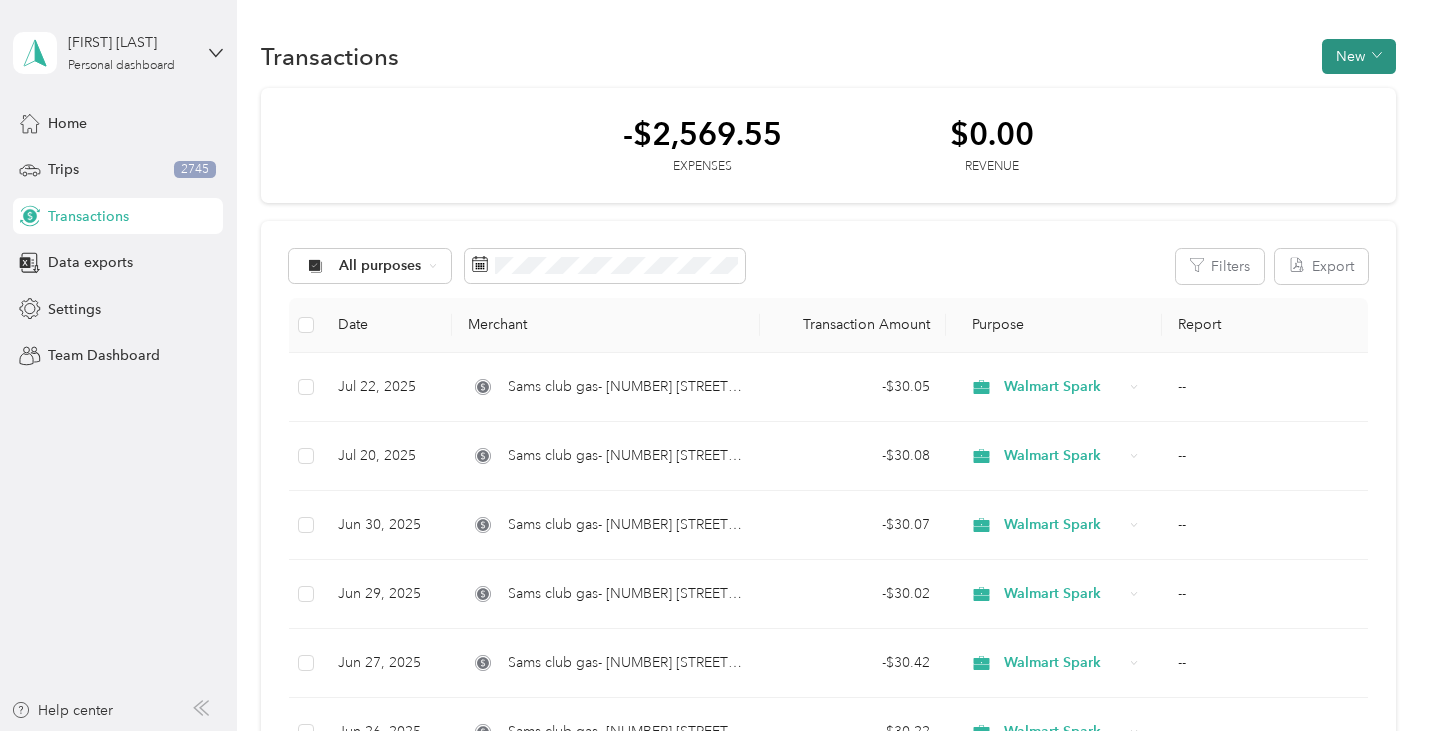 click on "New" at bounding box center [1359, 56] 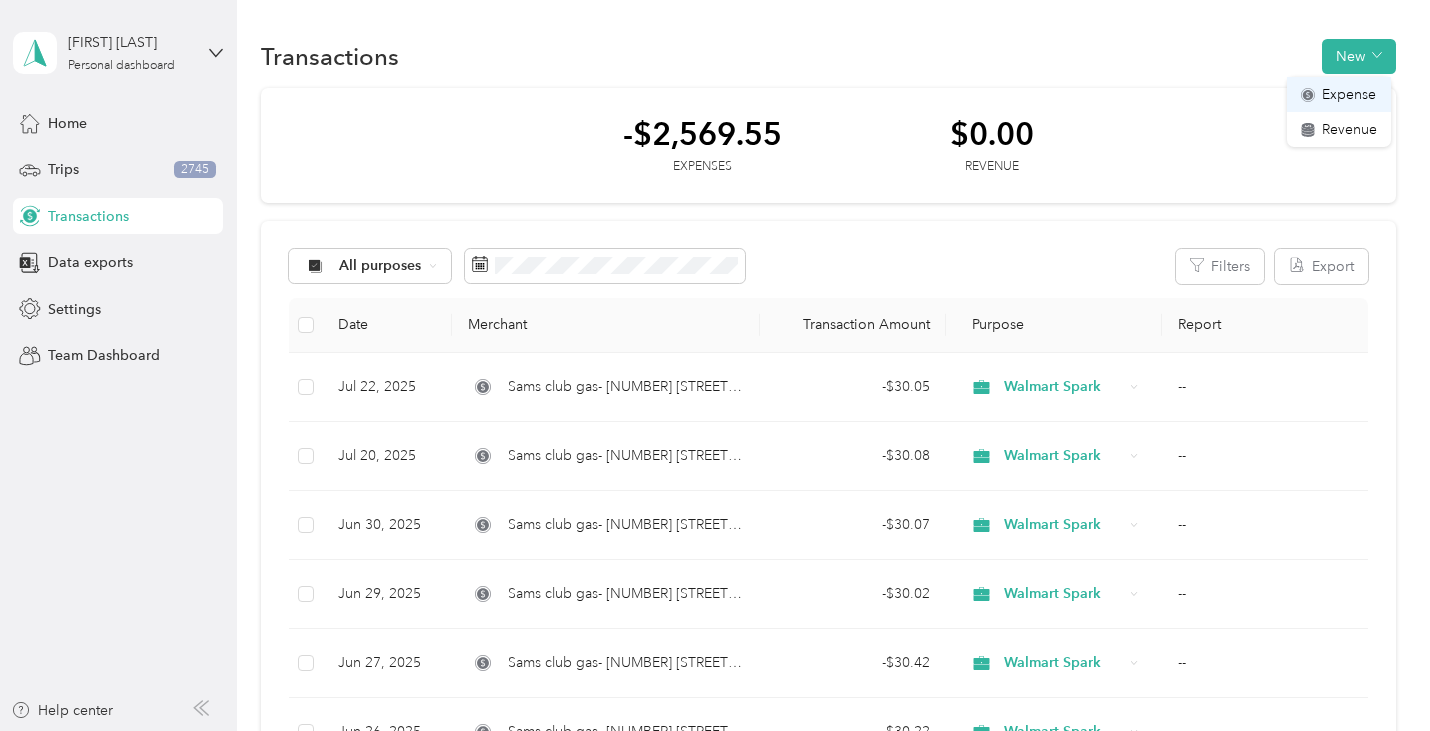 click on "Expense" at bounding box center (1349, 94) 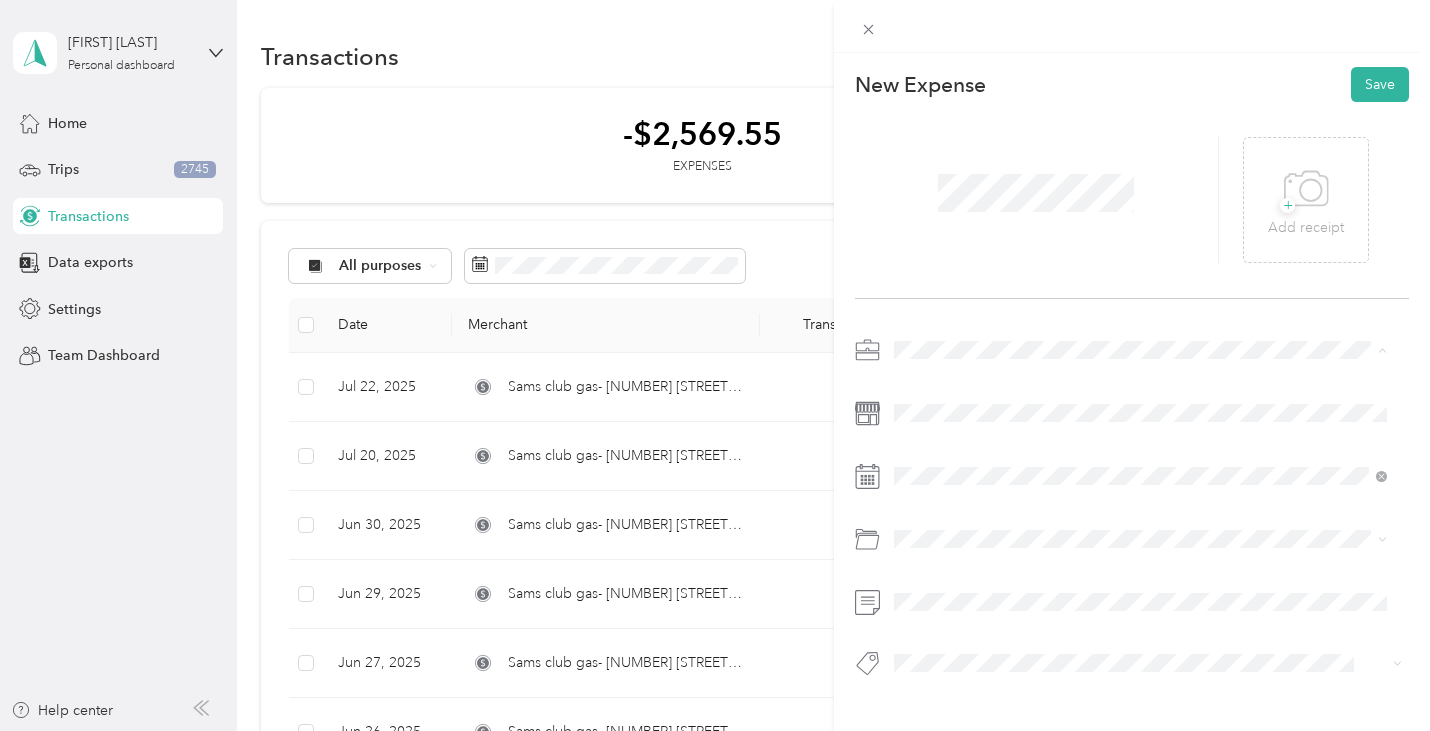 click on "Walmart Spark" at bounding box center (1140, 490) 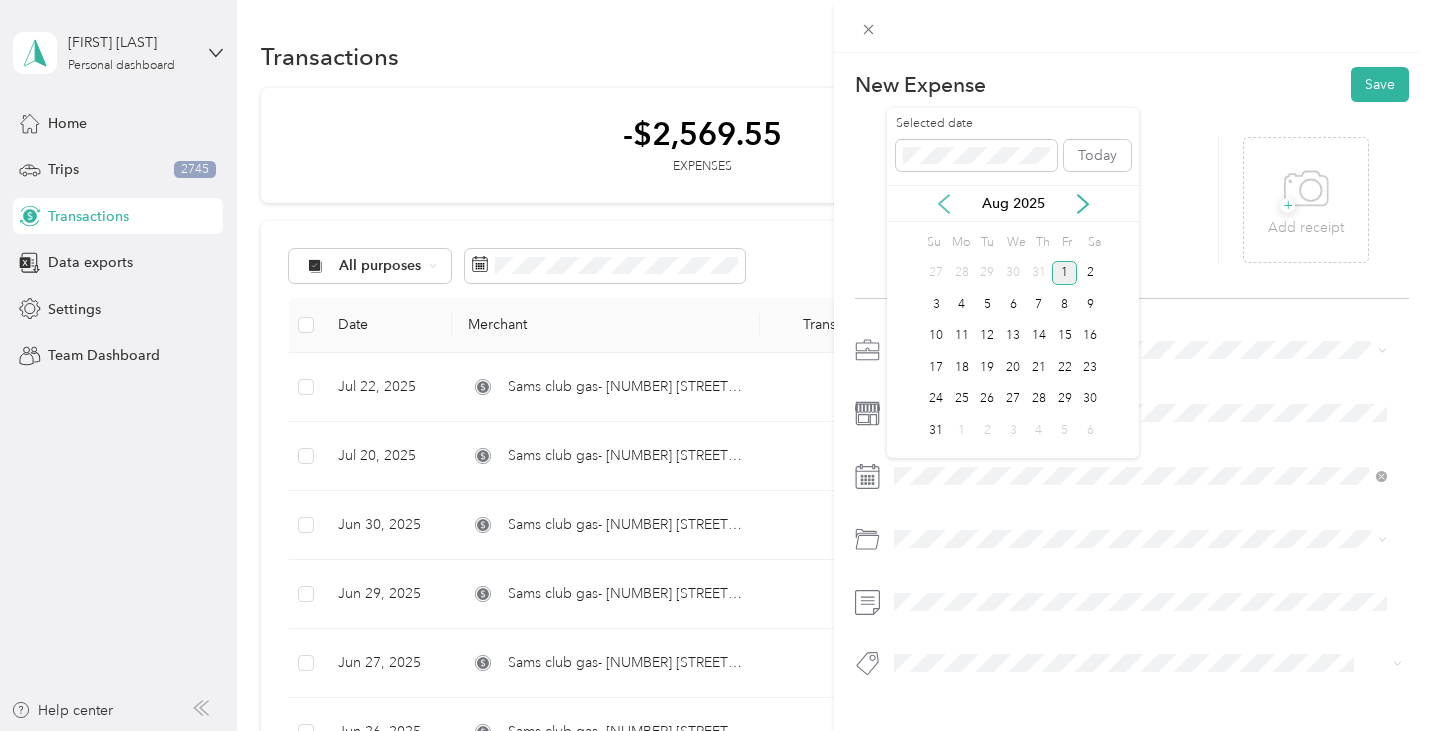 click 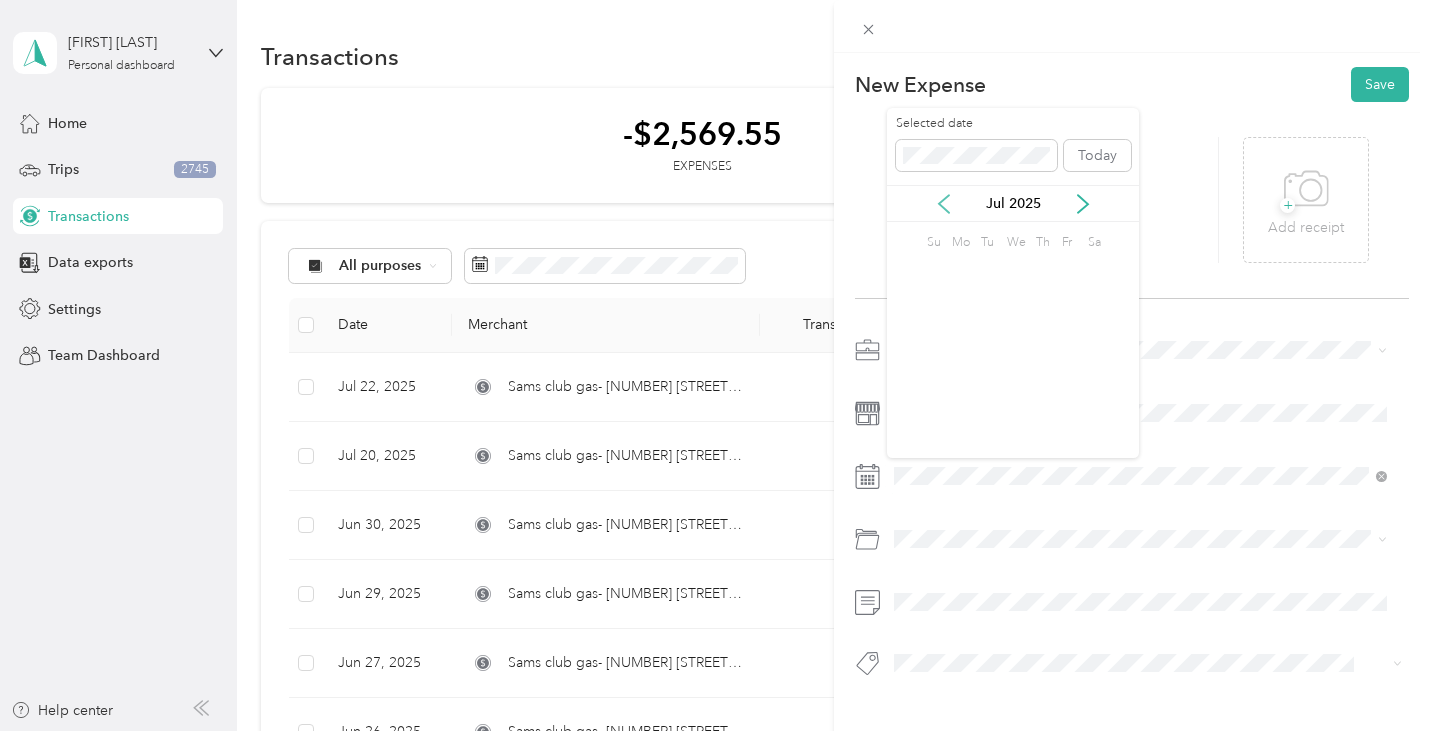 click 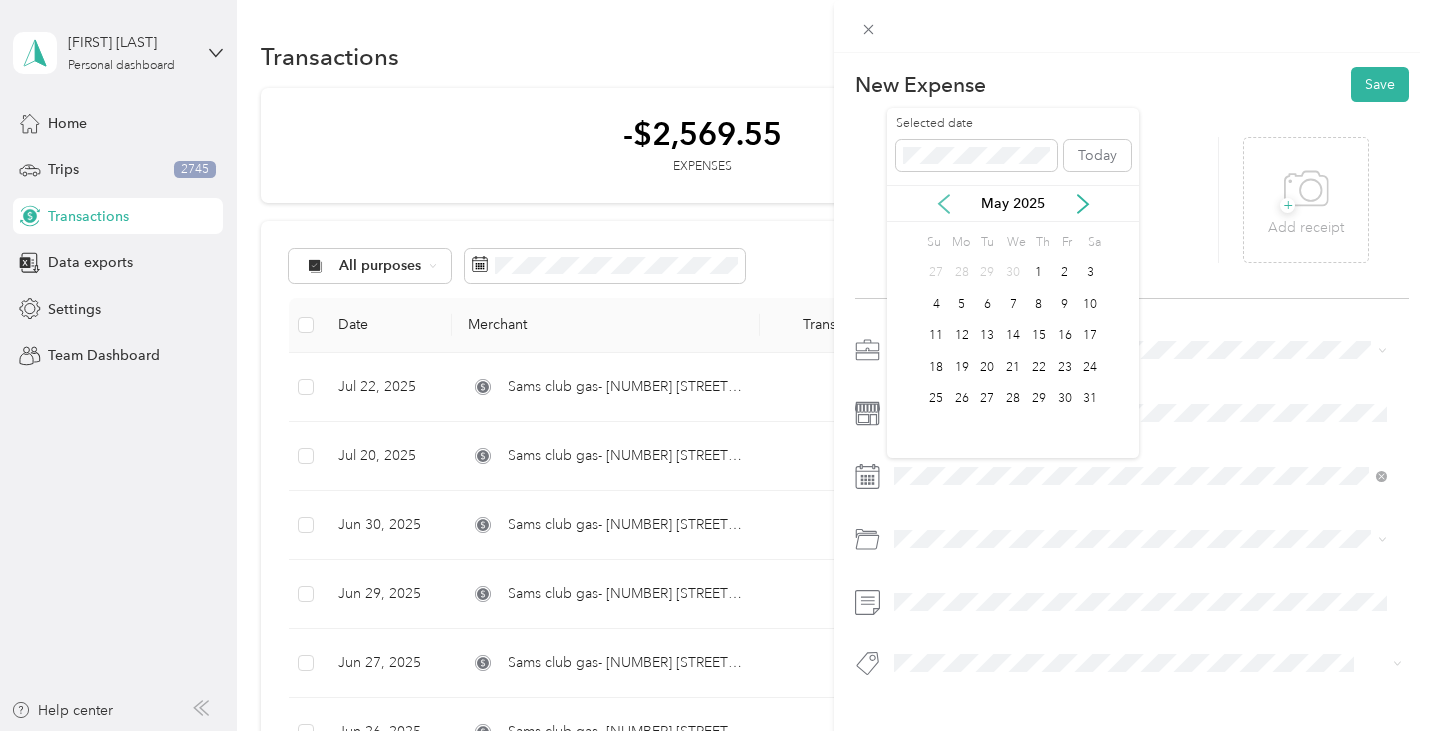 click 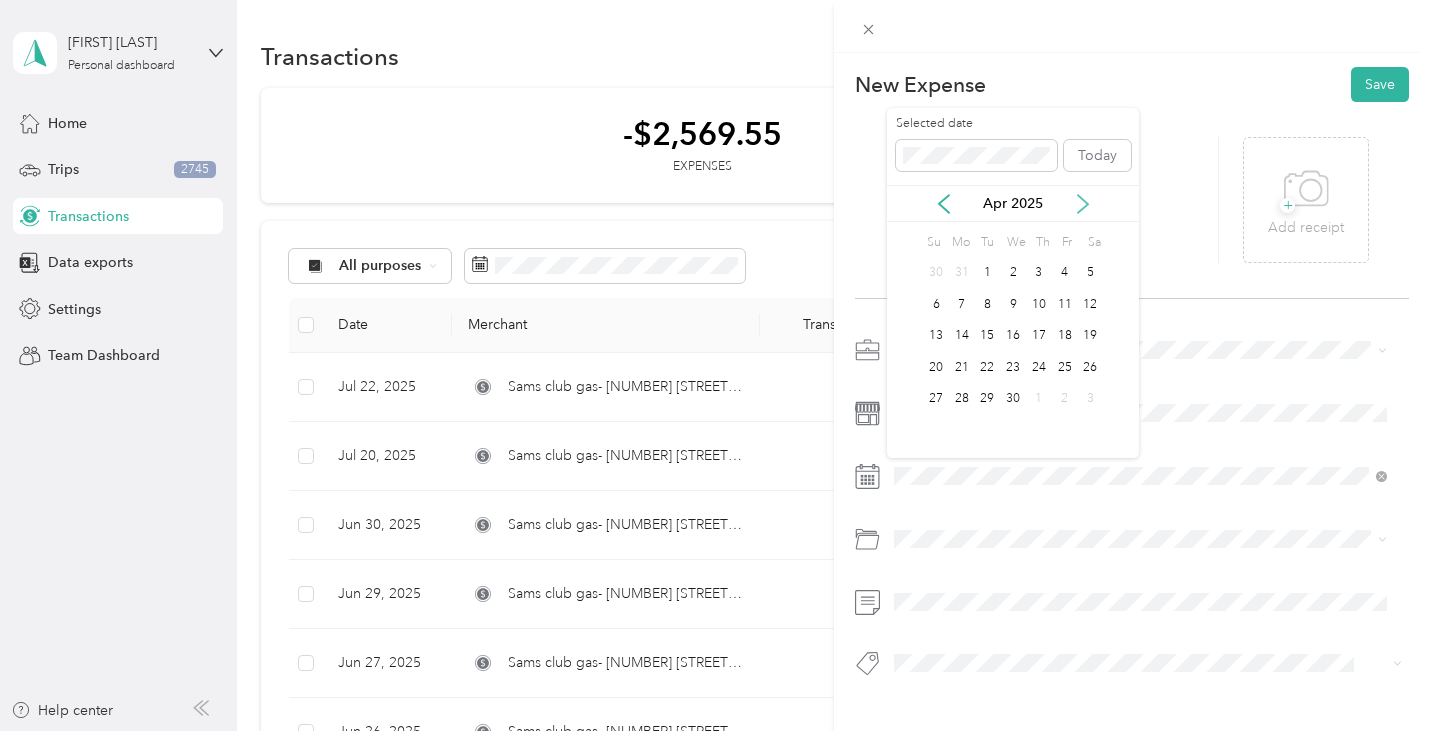 click 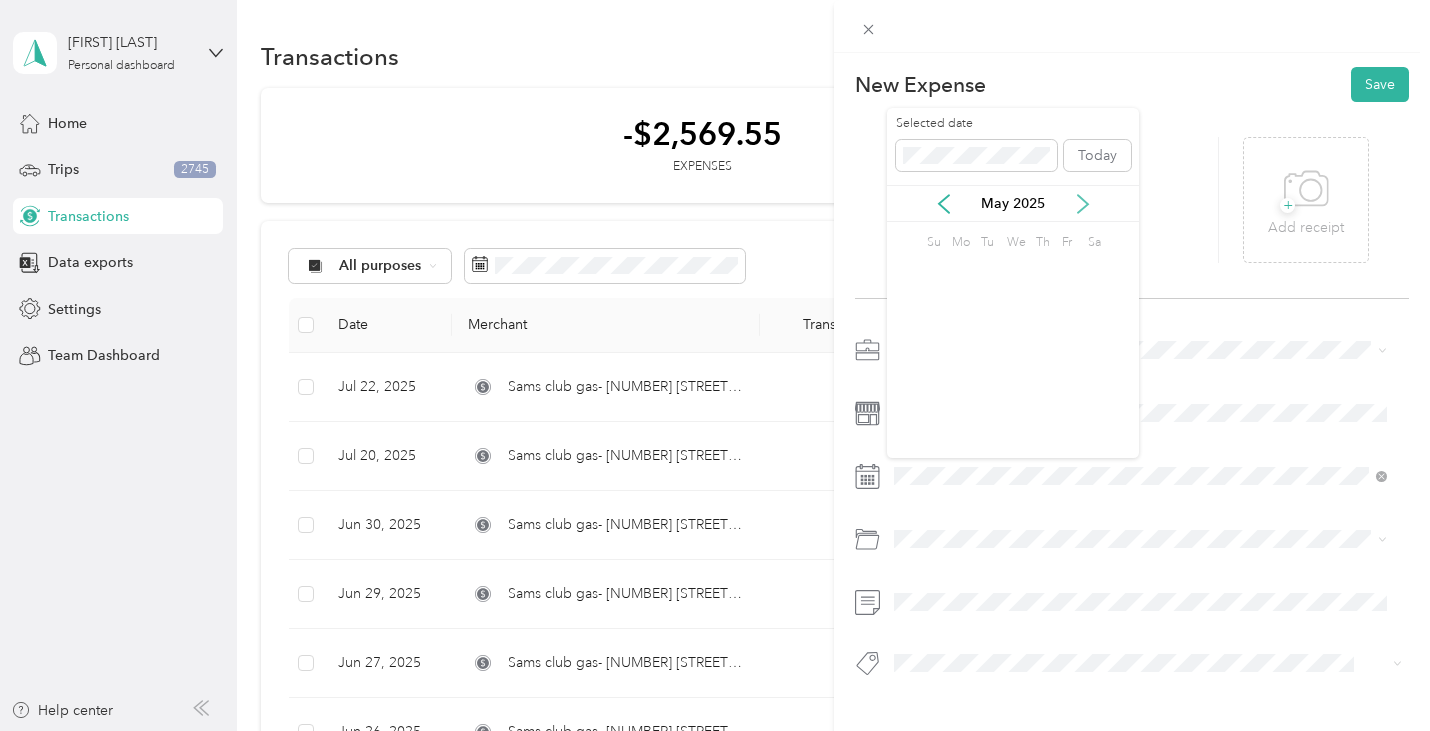 click 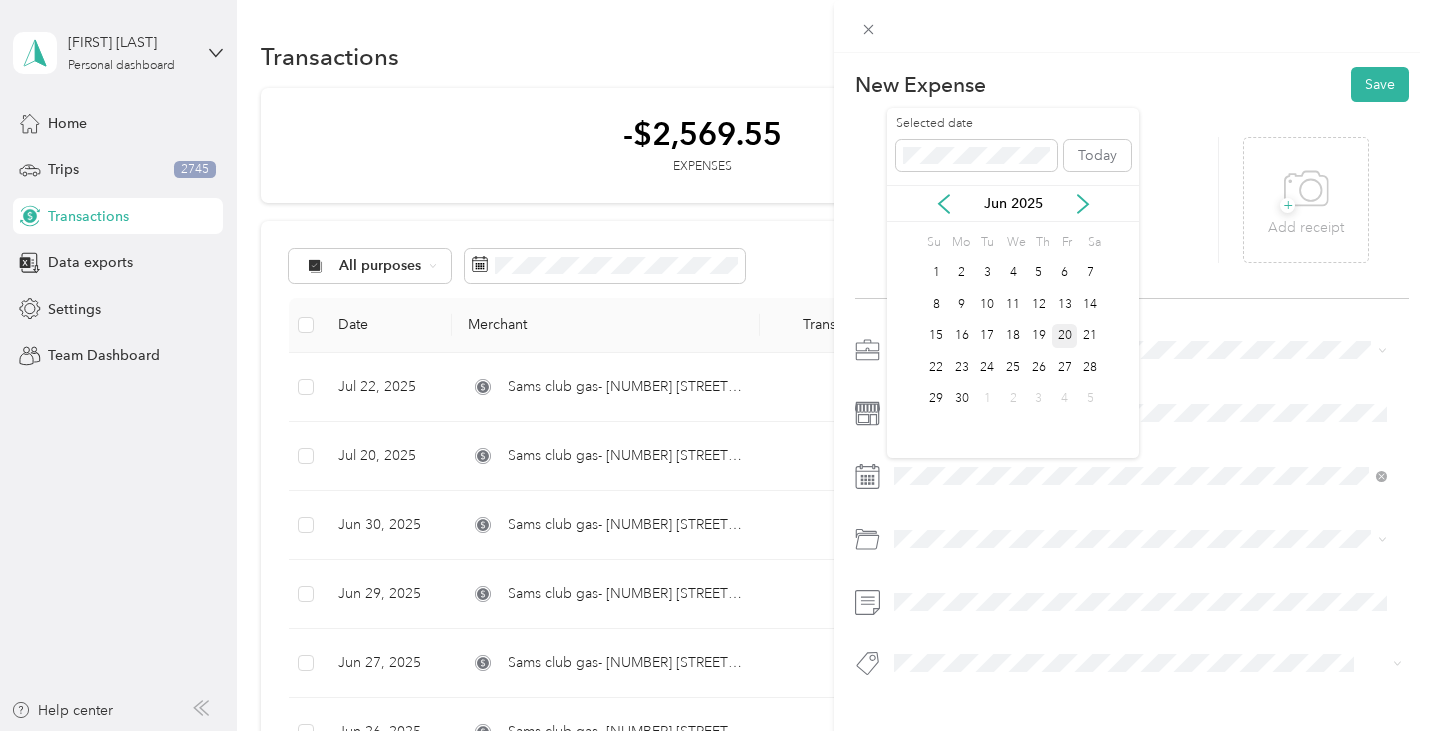 click on "20" at bounding box center (1065, 336) 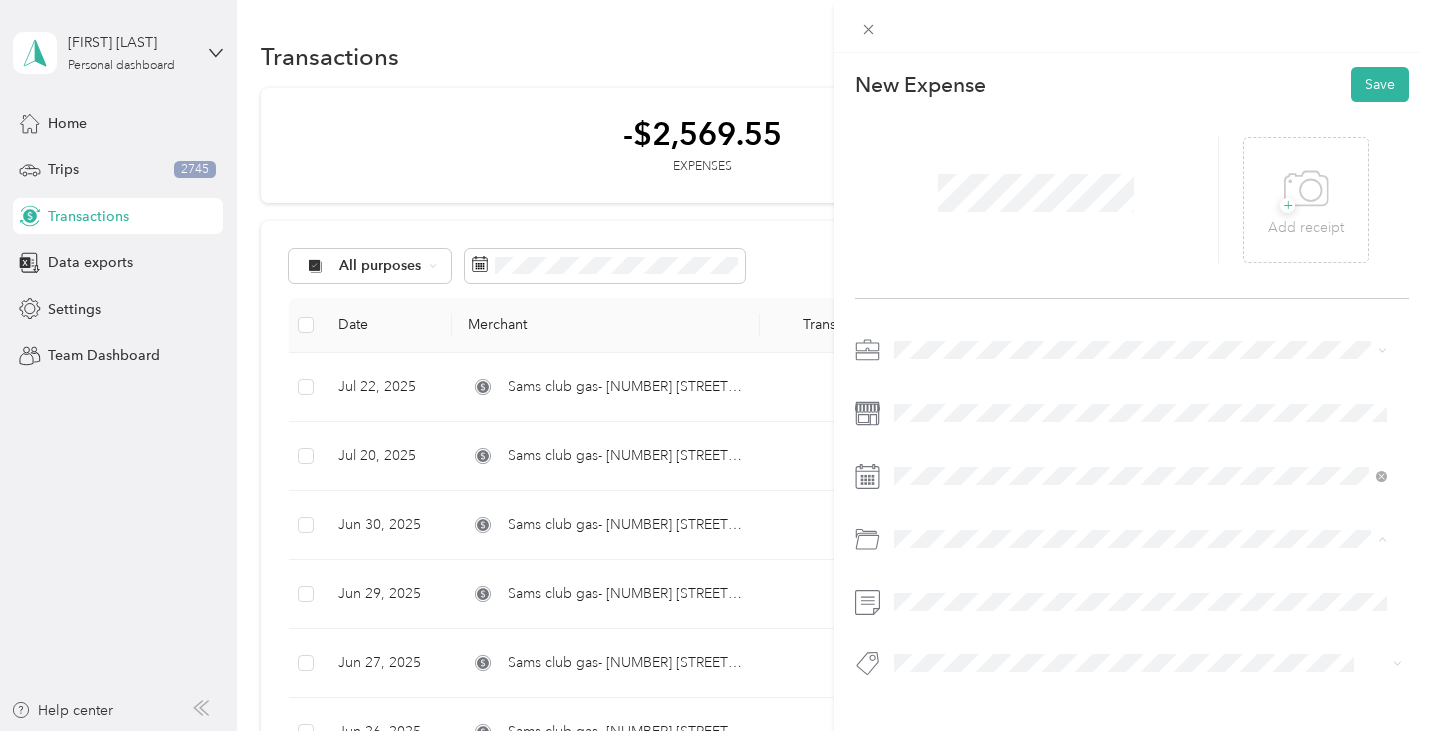 click on "Gasoline" at bounding box center (928, 304) 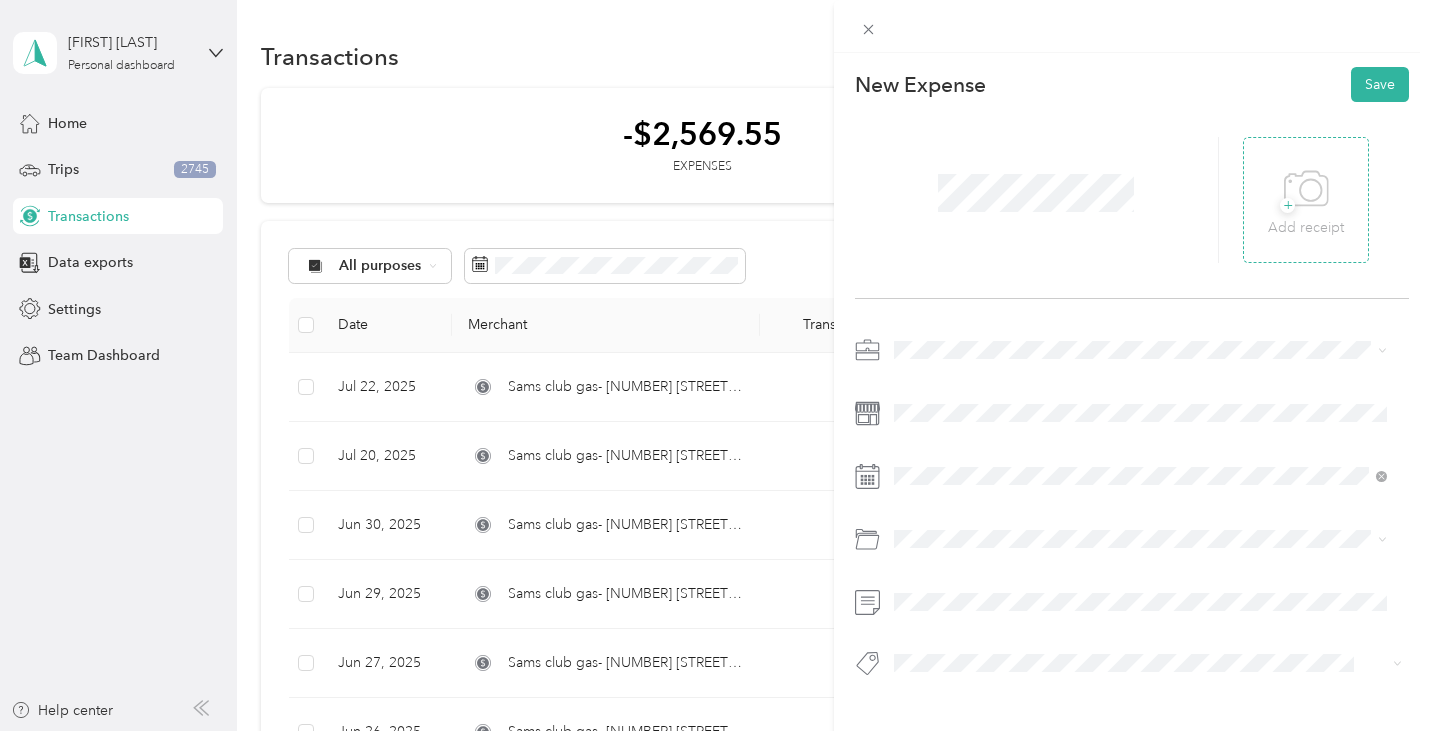 click on "+" at bounding box center (1287, 205) 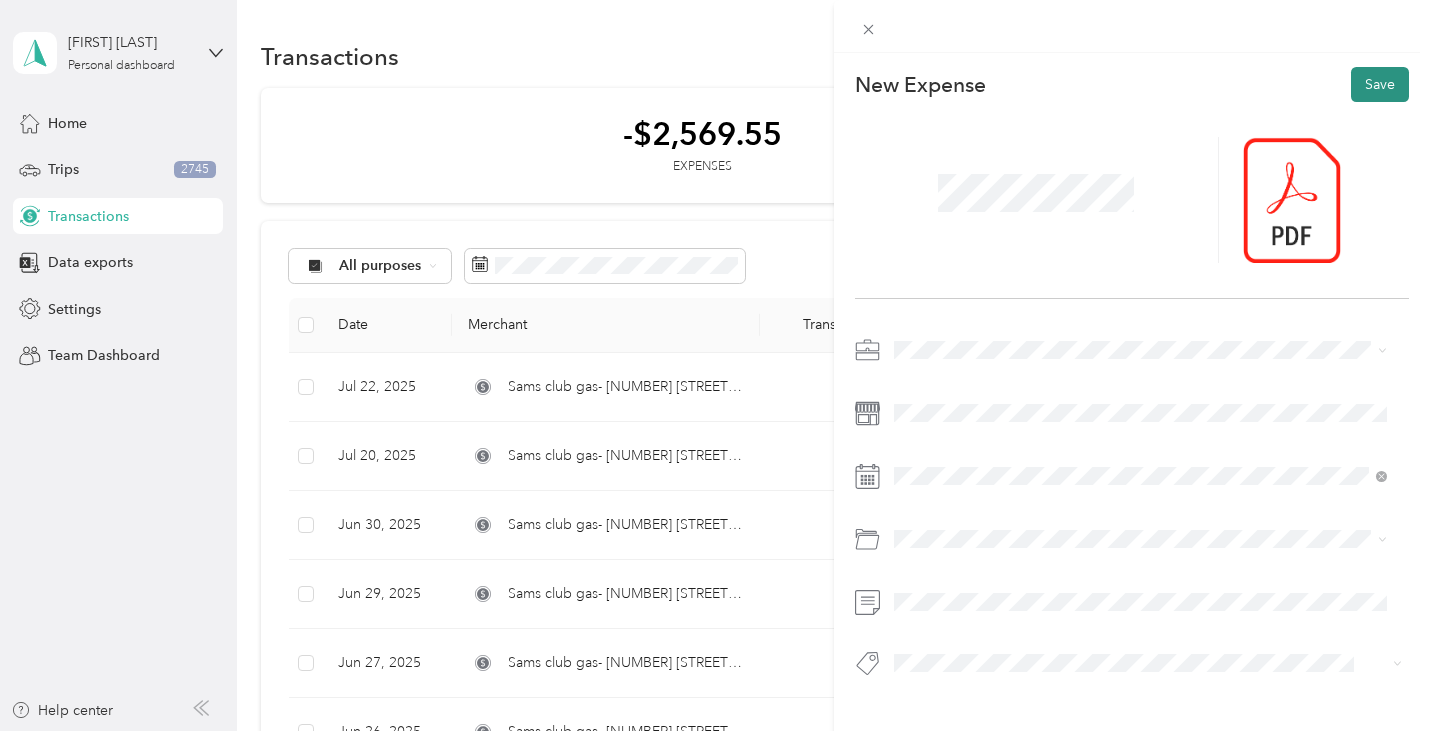 click on "Save" at bounding box center (1380, 84) 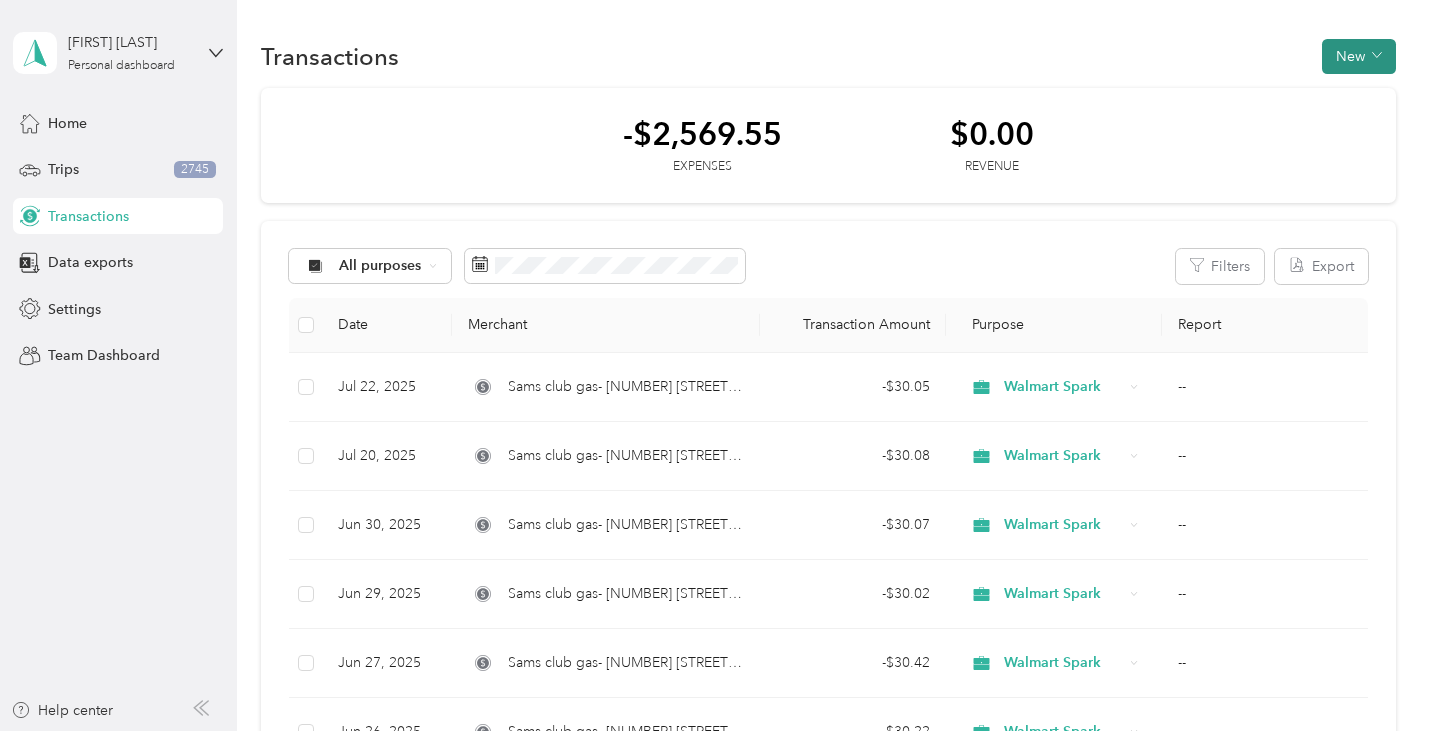 click on "New" at bounding box center (1359, 56) 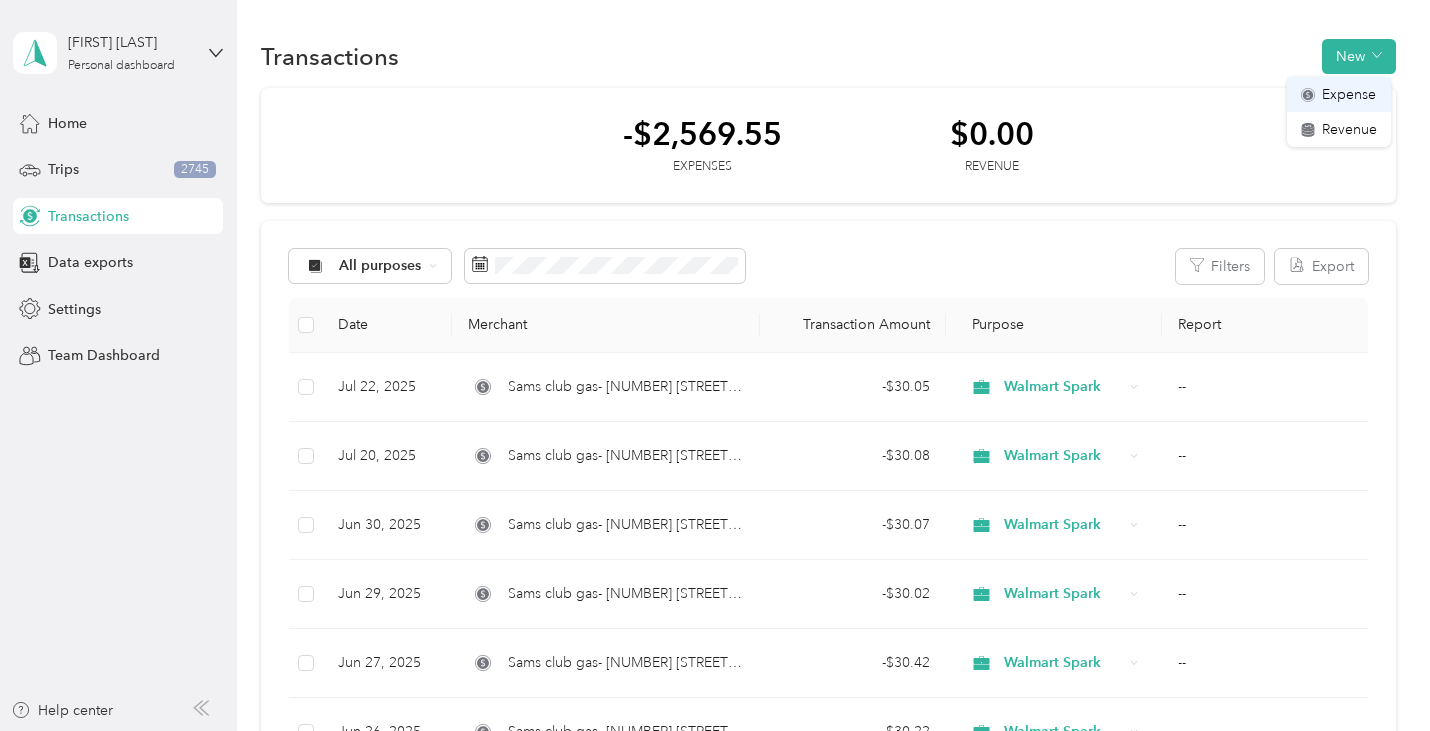 click on "Expense" at bounding box center (1349, 94) 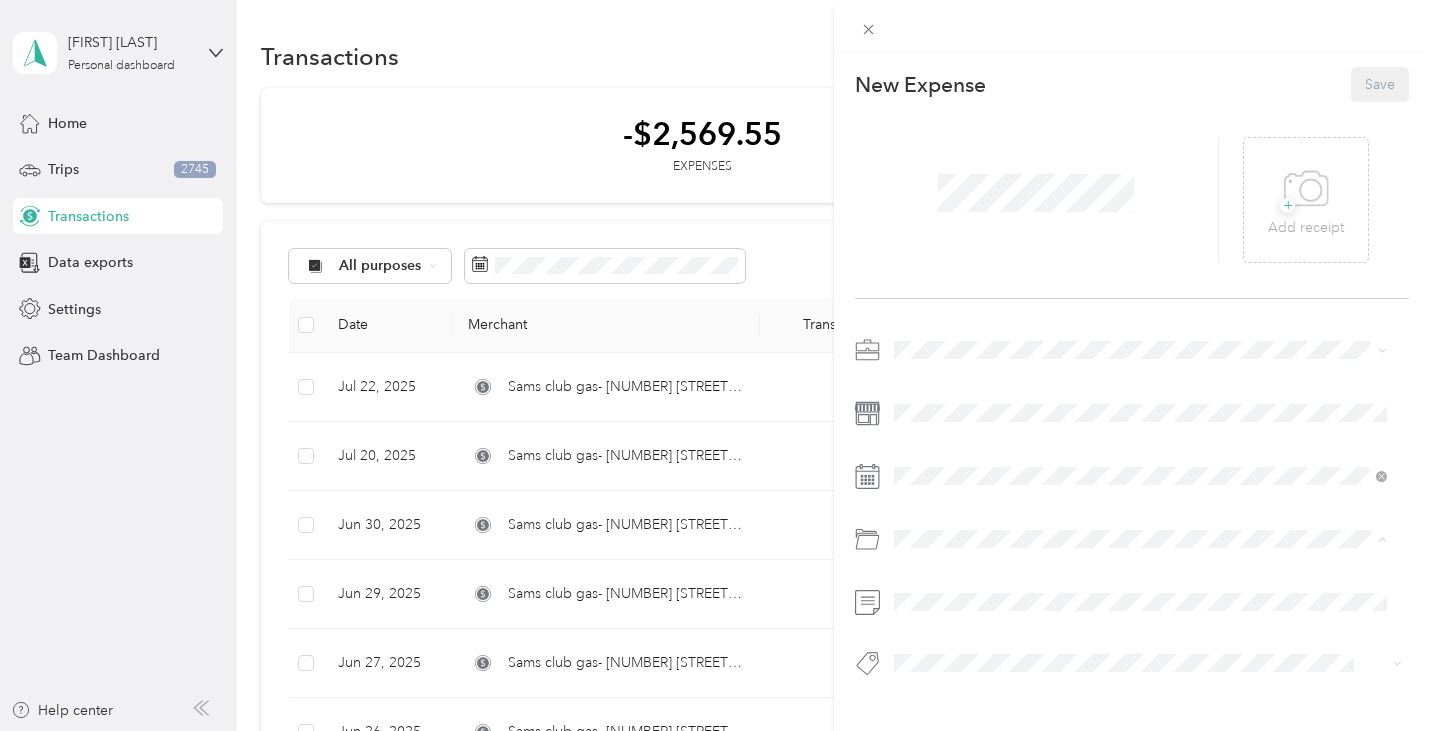 click on "Gasoline" at bounding box center [1140, 304] 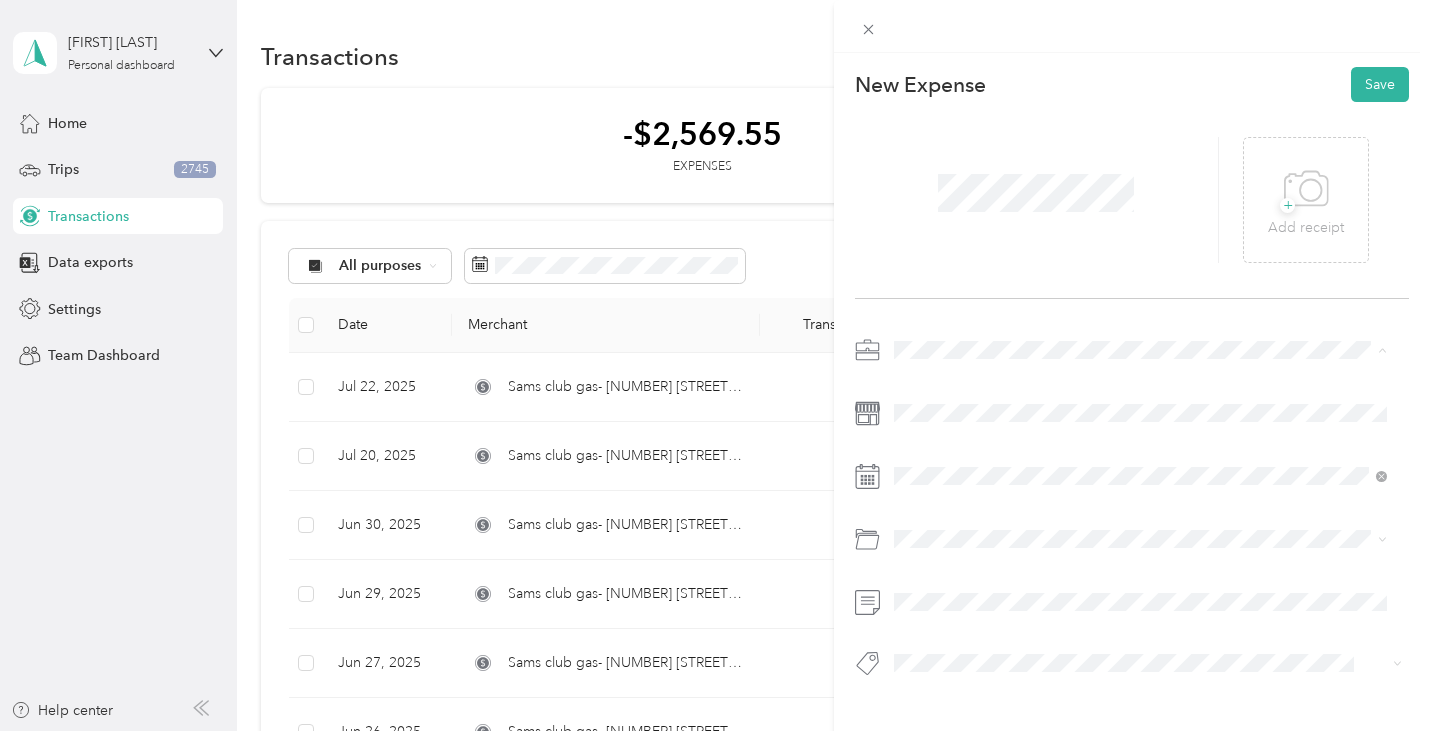 click on "Walmart Spark" at bounding box center (946, 490) 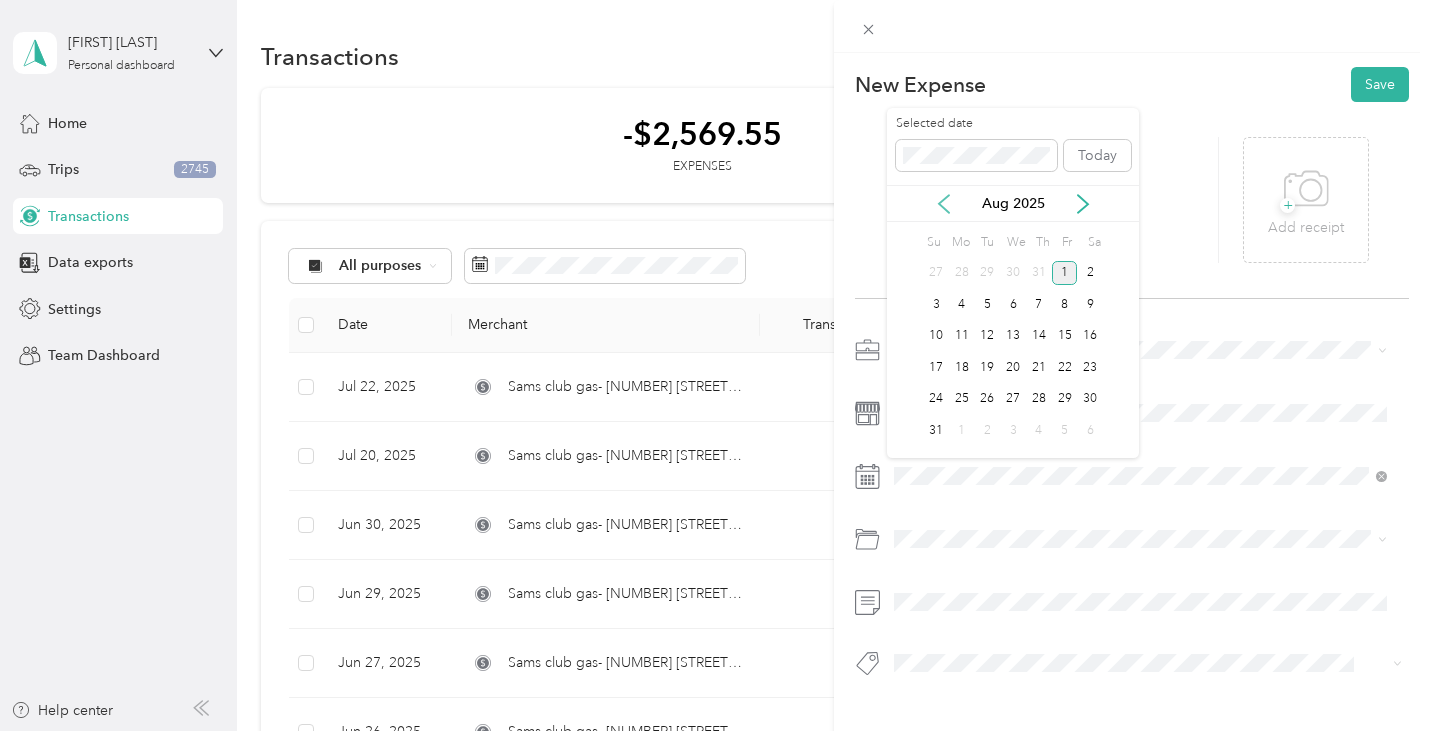 click 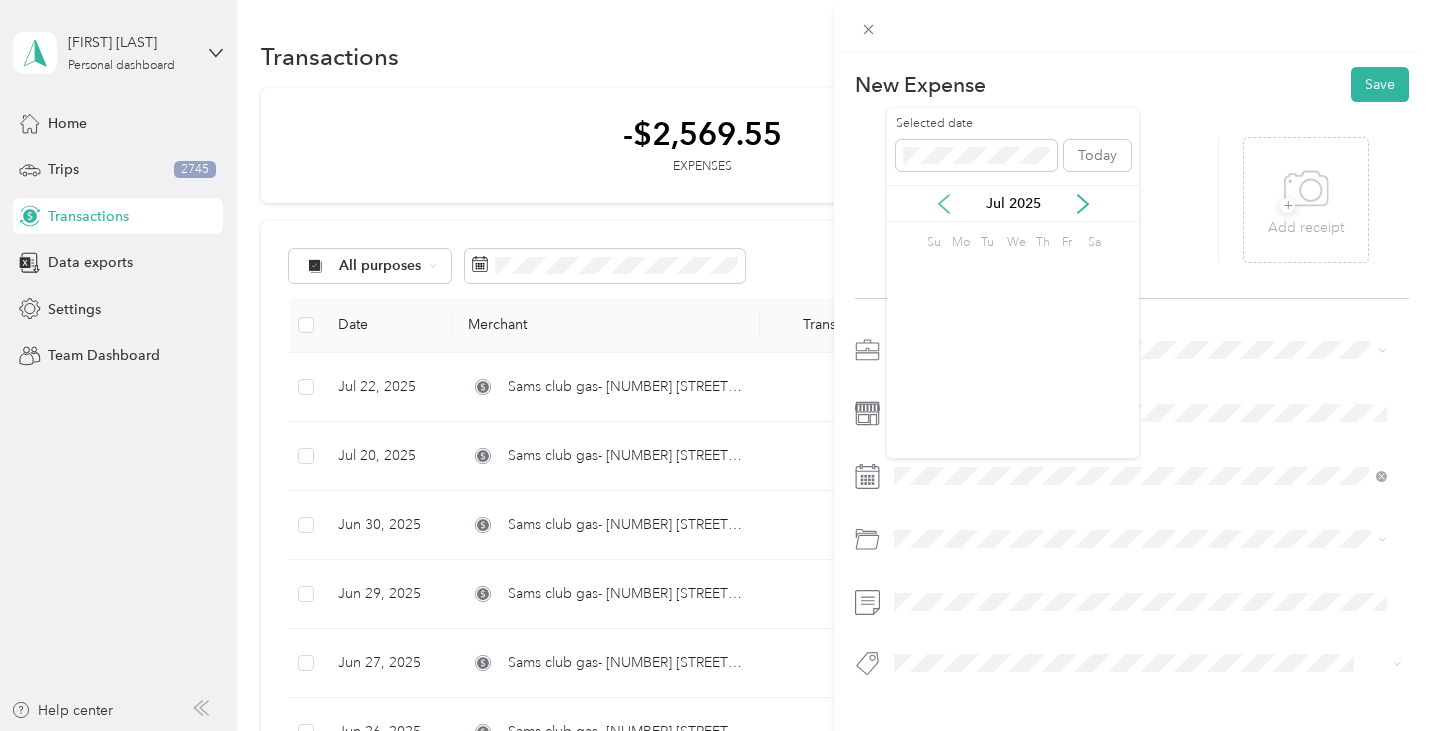 click 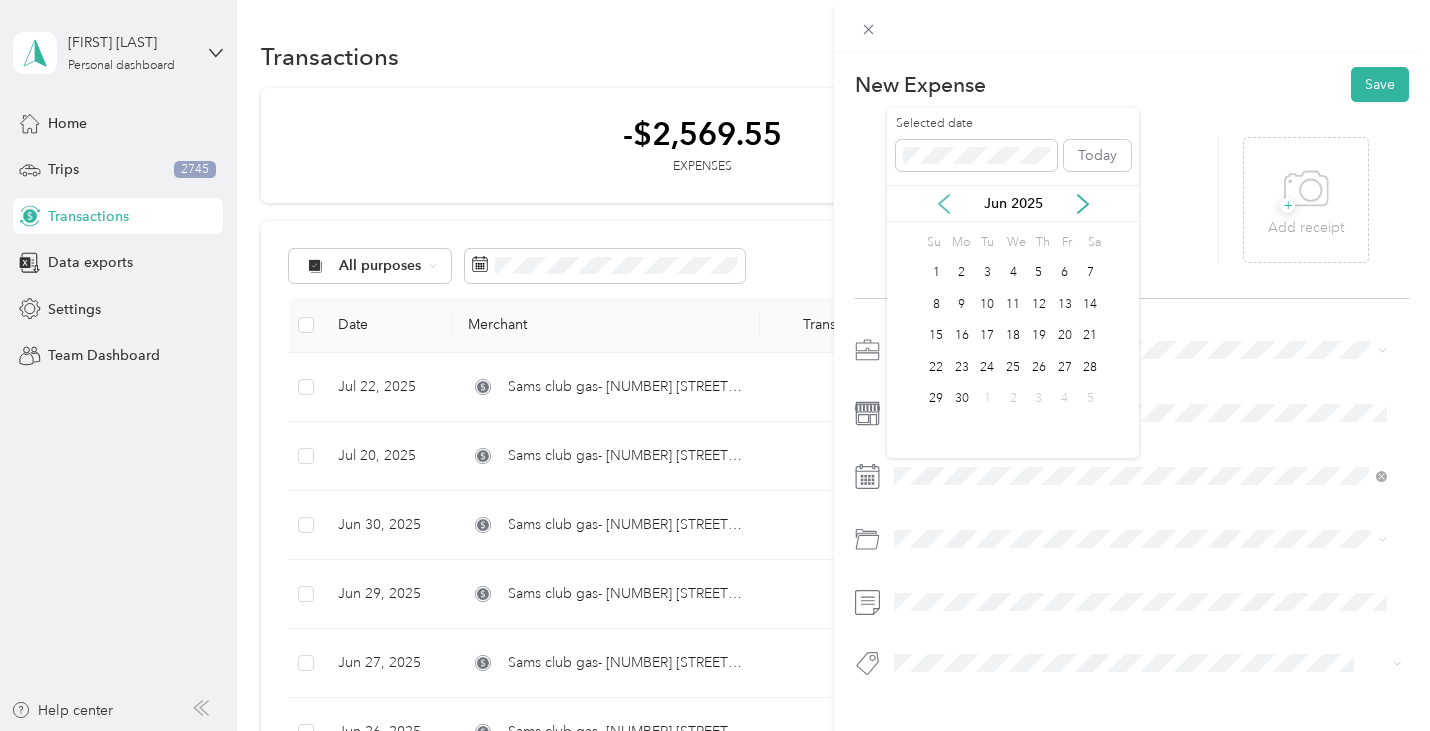 click 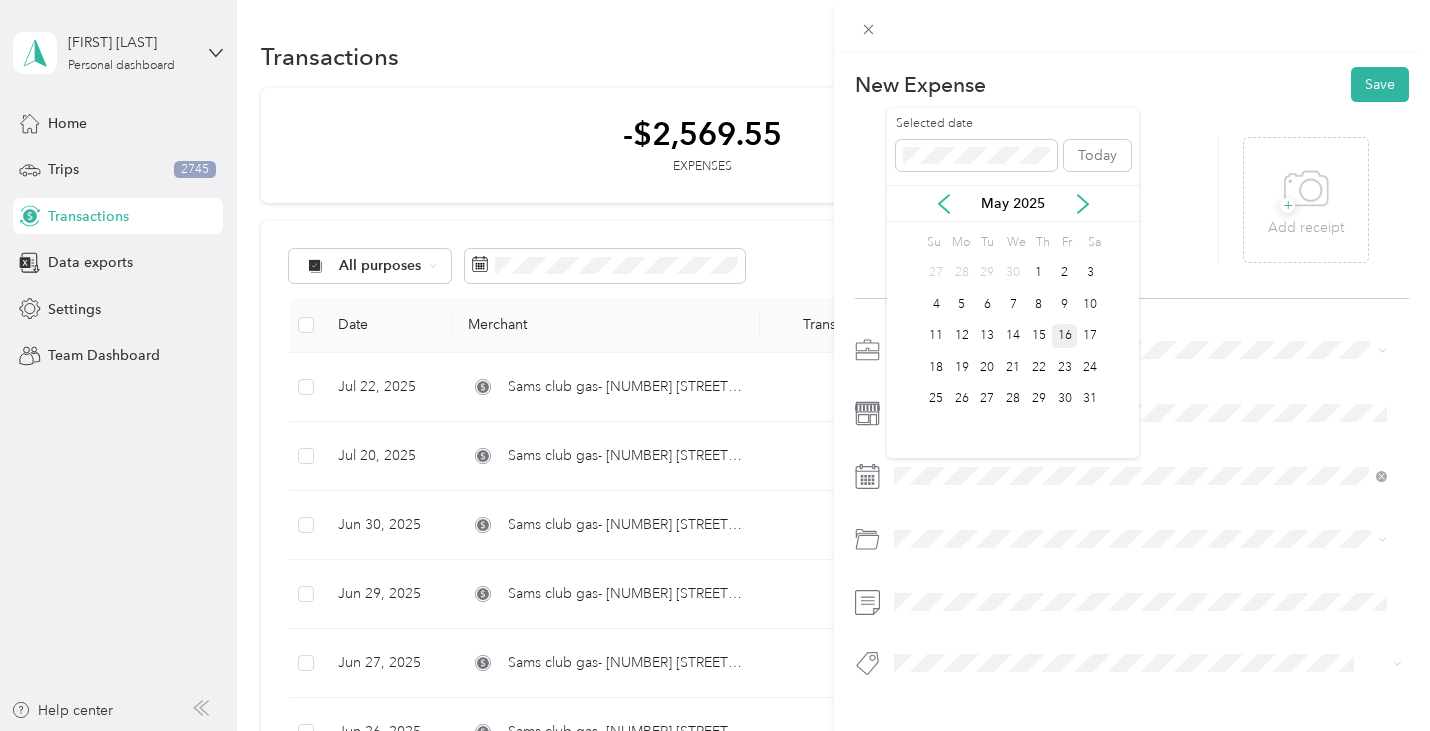 click on "16" at bounding box center (1065, 336) 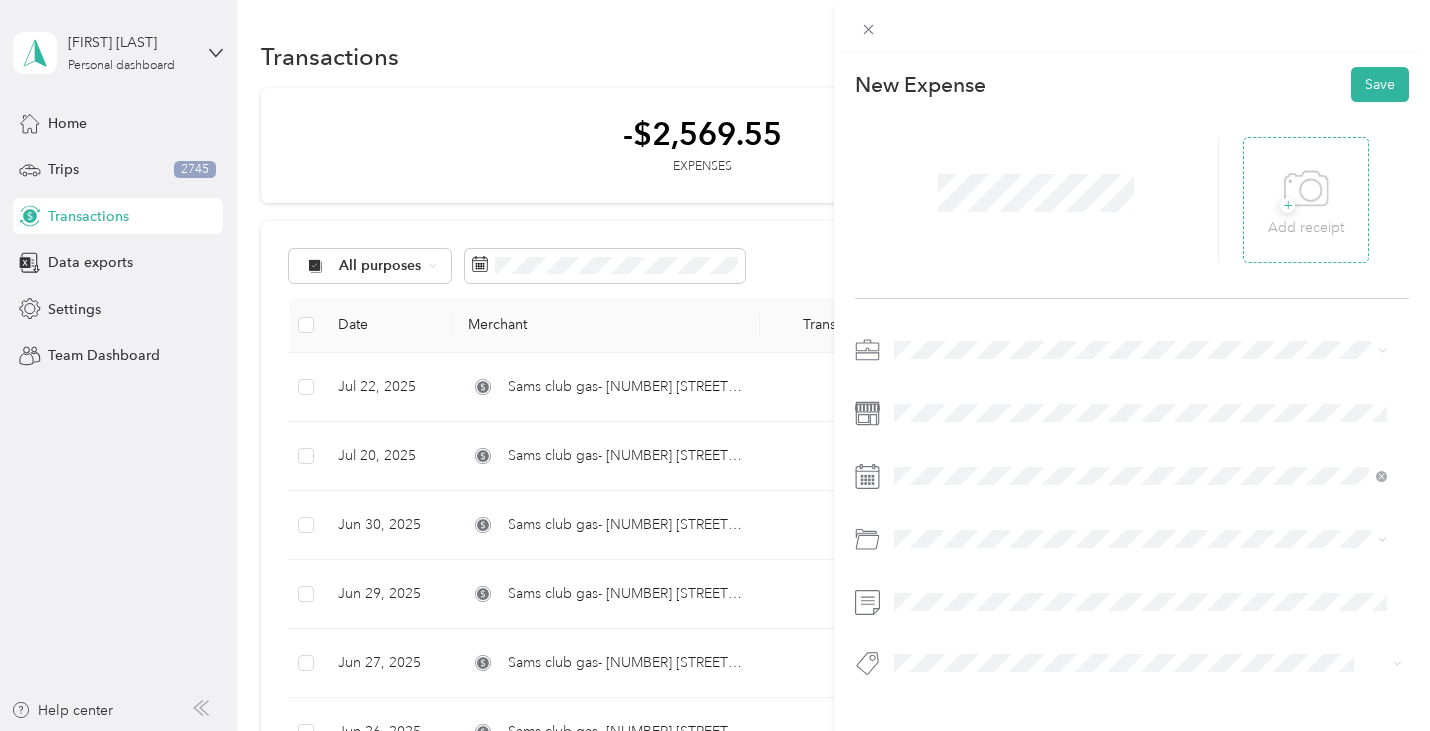 click on "+" at bounding box center [1287, 205] 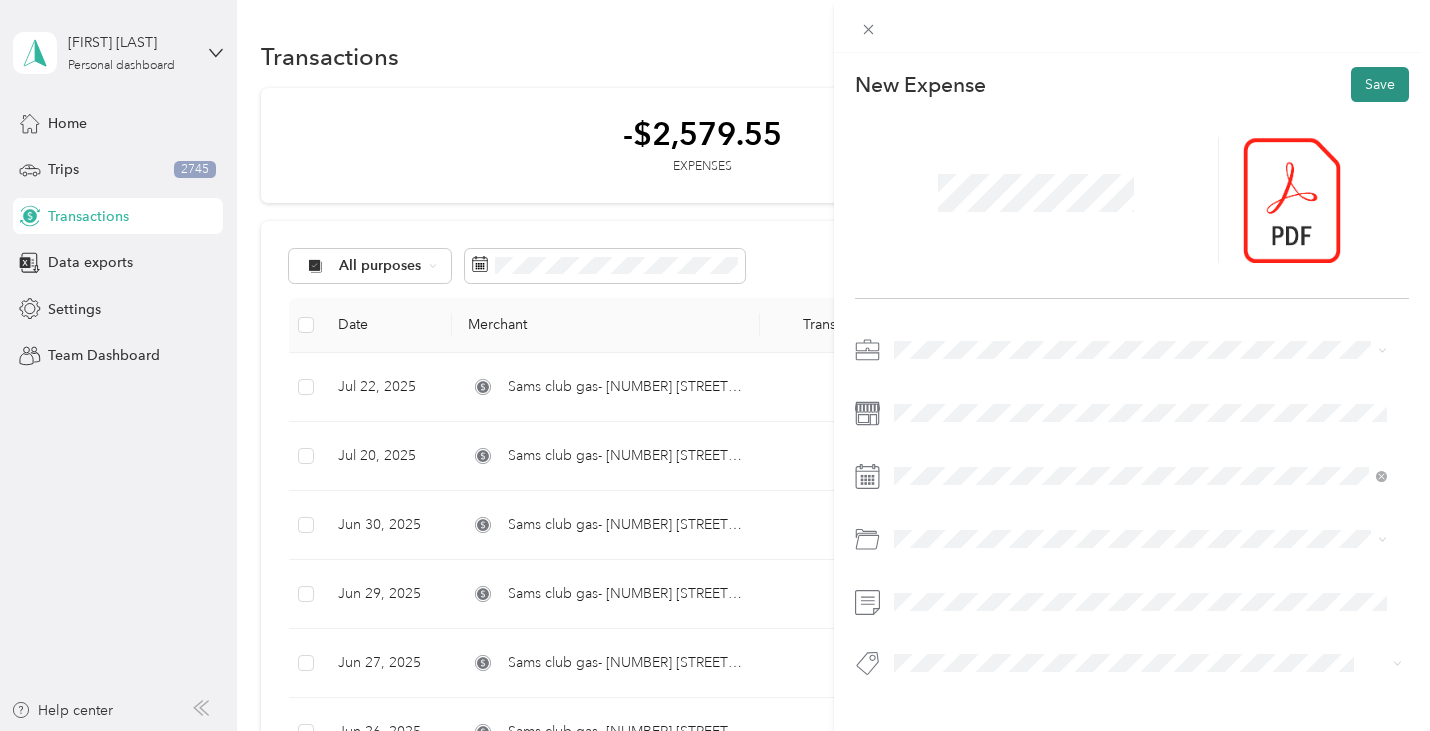 click on "Save" at bounding box center (1380, 84) 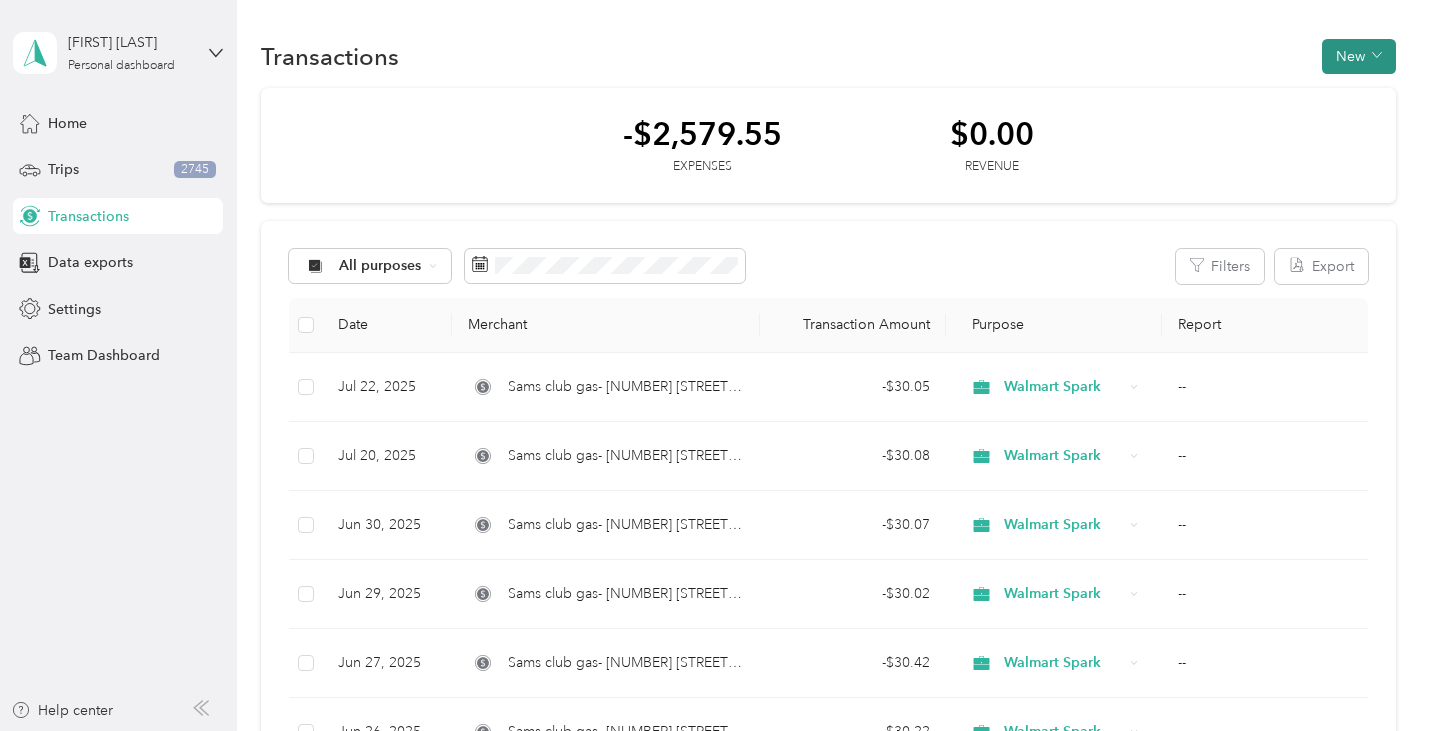 click on "New" at bounding box center (1359, 56) 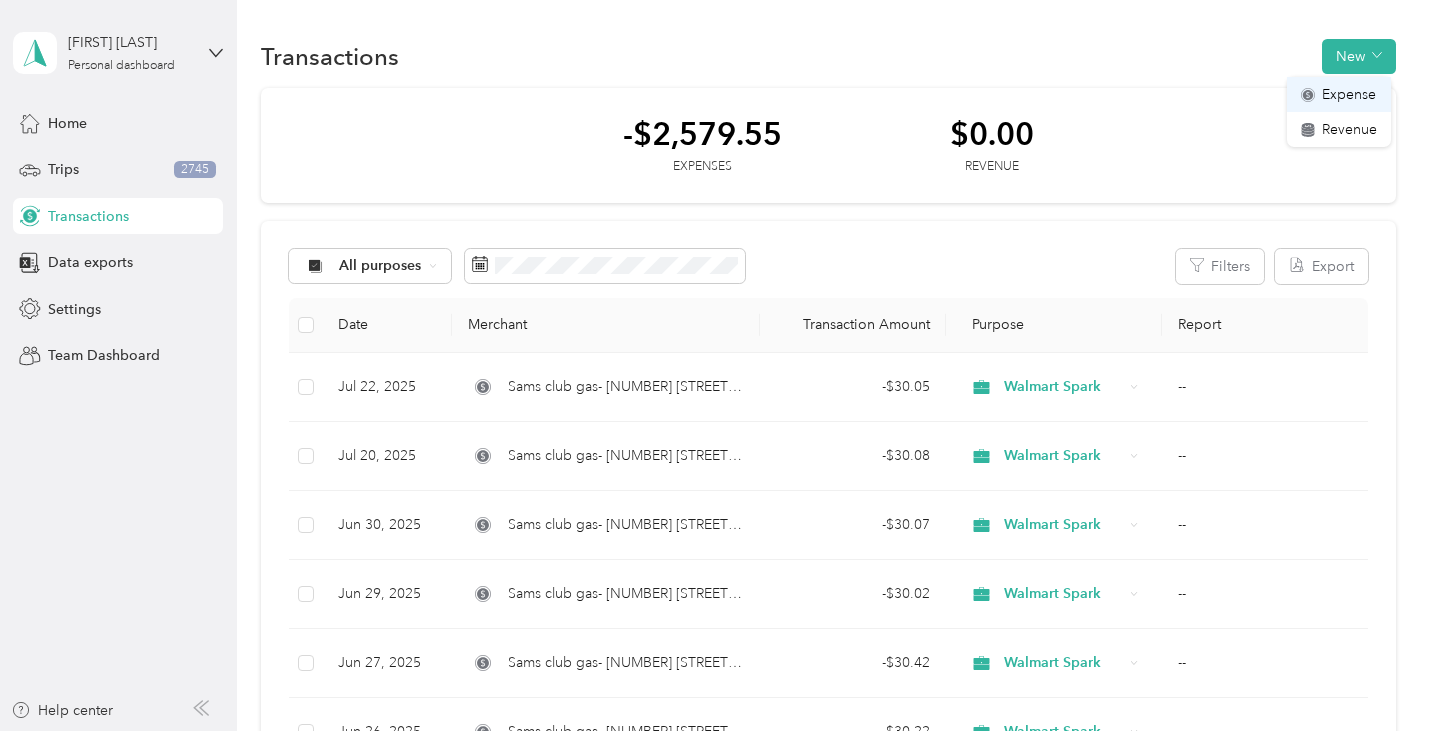 click on "Expense" at bounding box center (1349, 94) 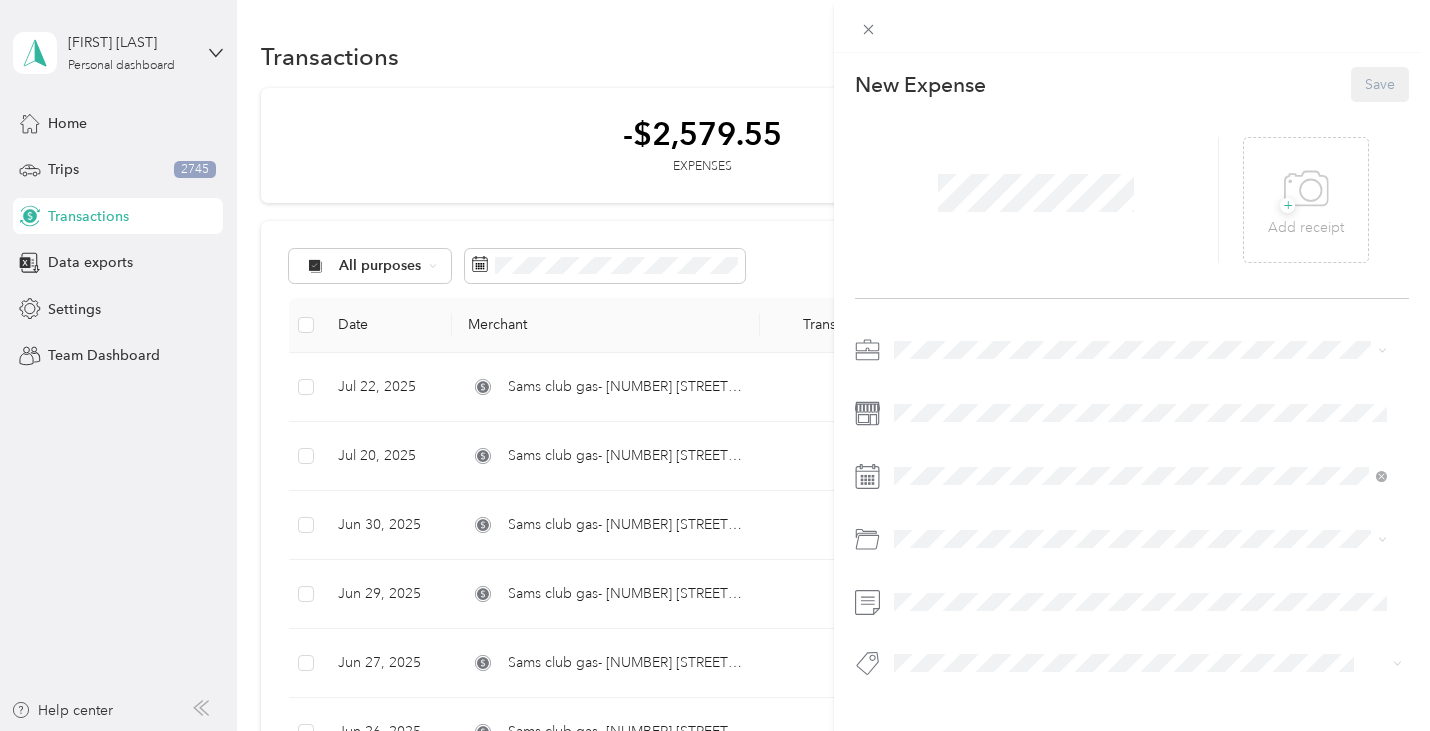click on "Gasoline" at bounding box center [1140, 303] 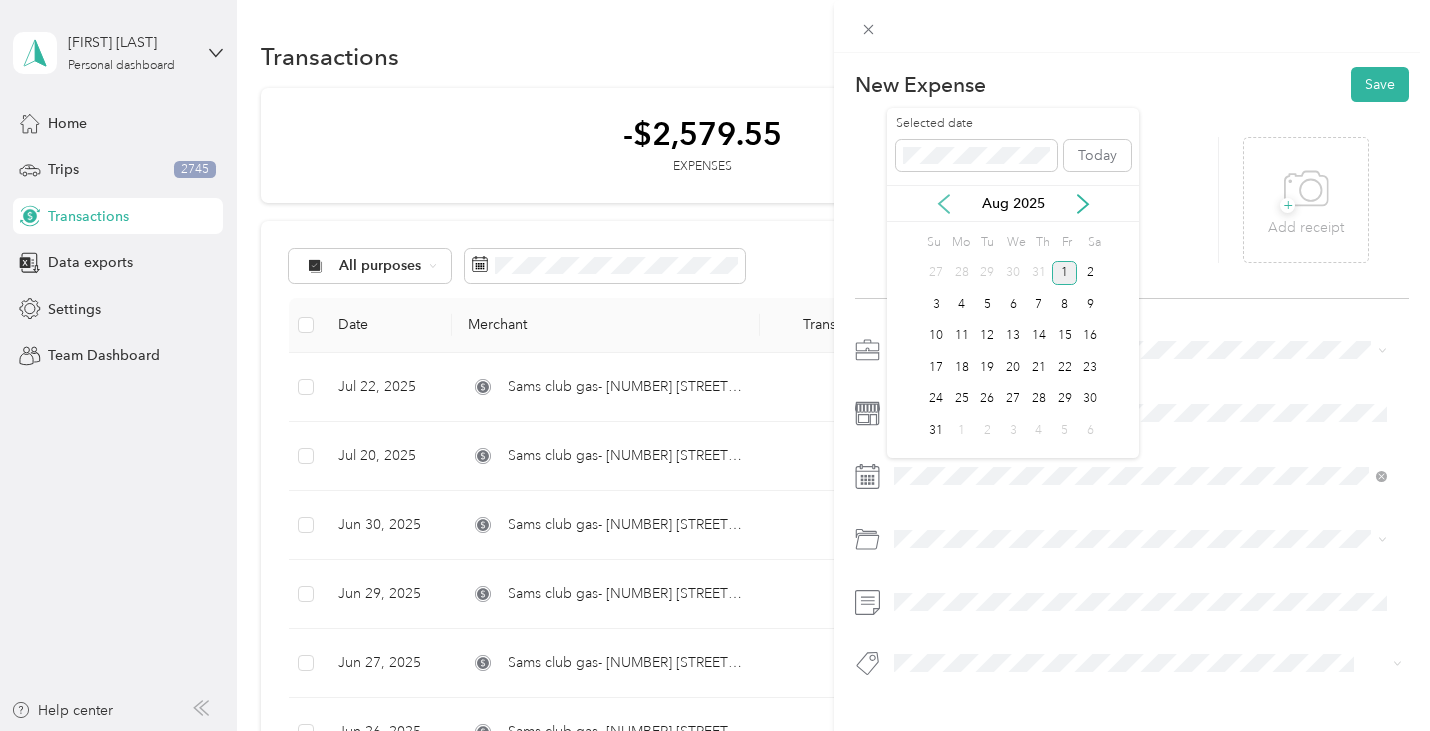 click 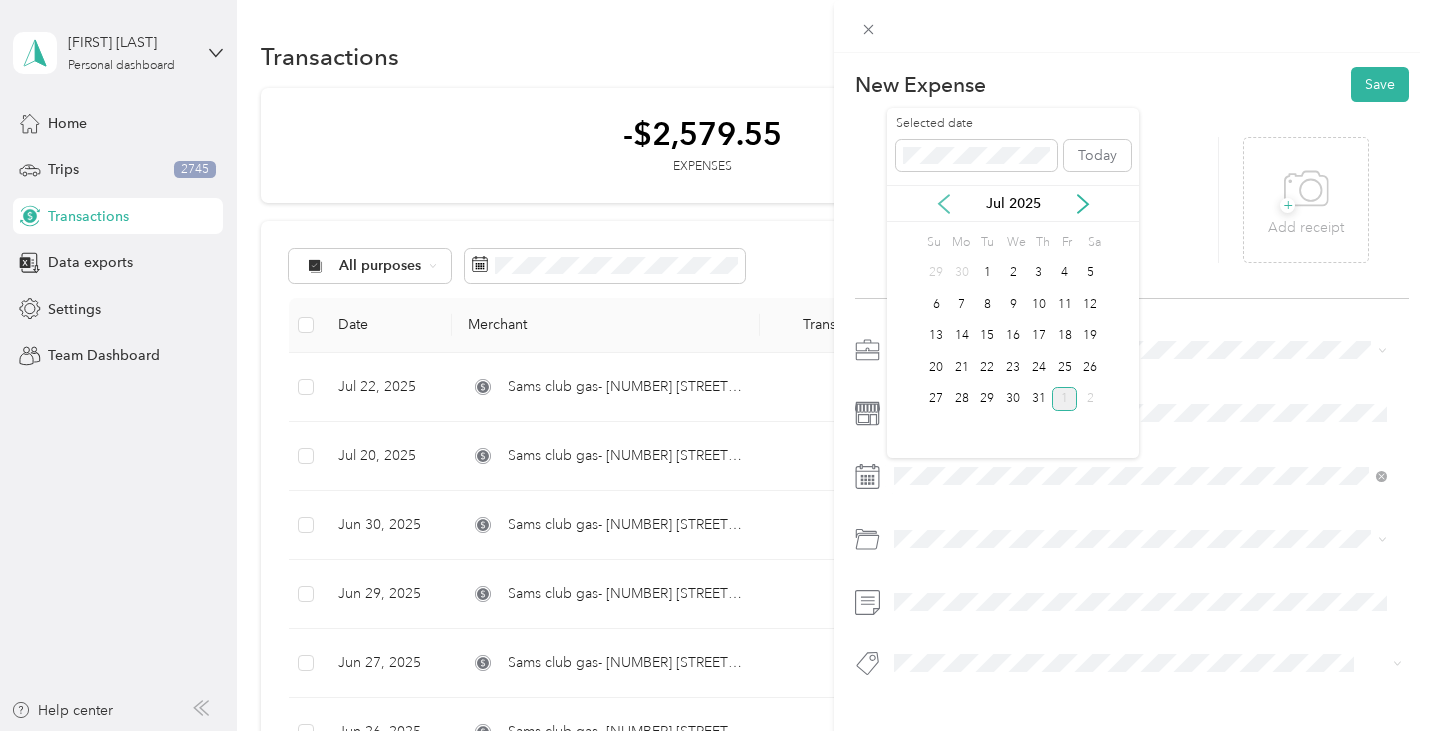 click 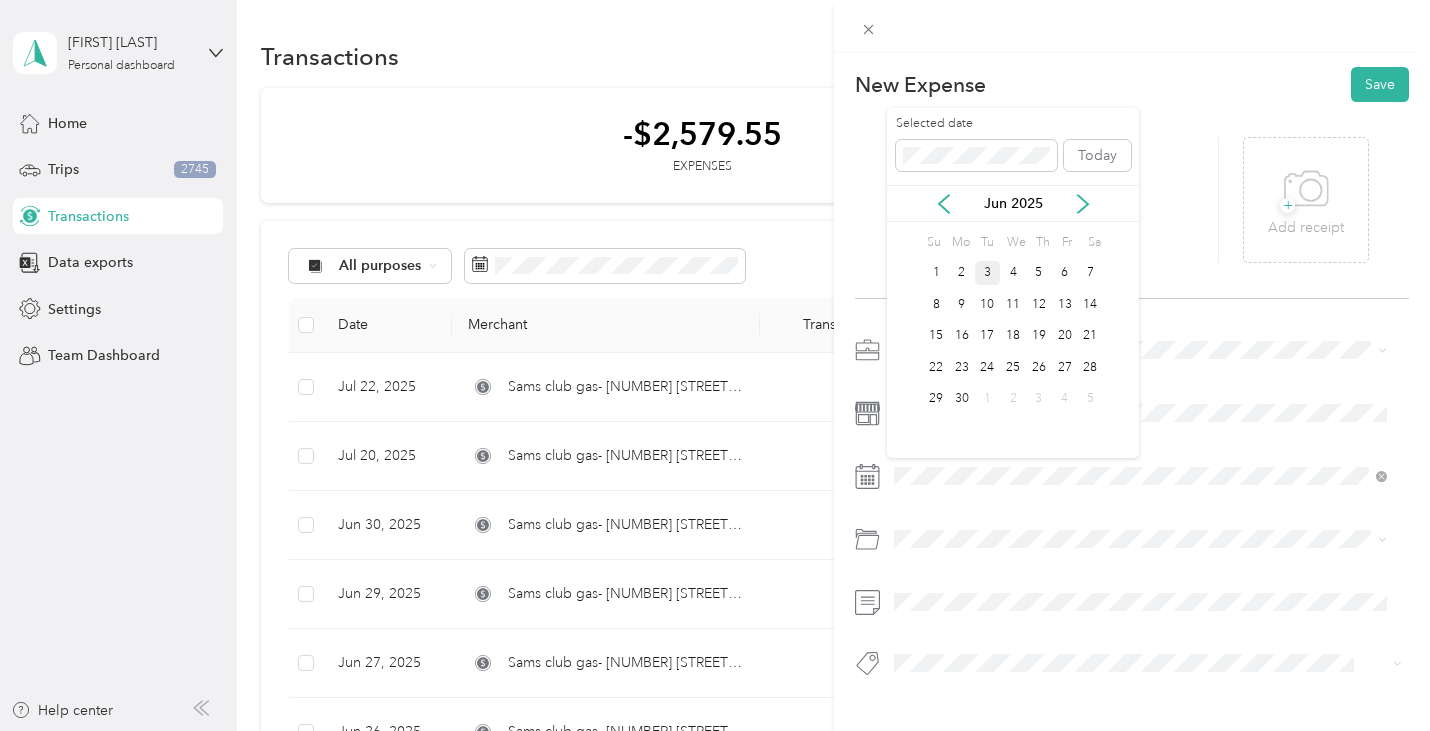 click on "3" at bounding box center [988, 273] 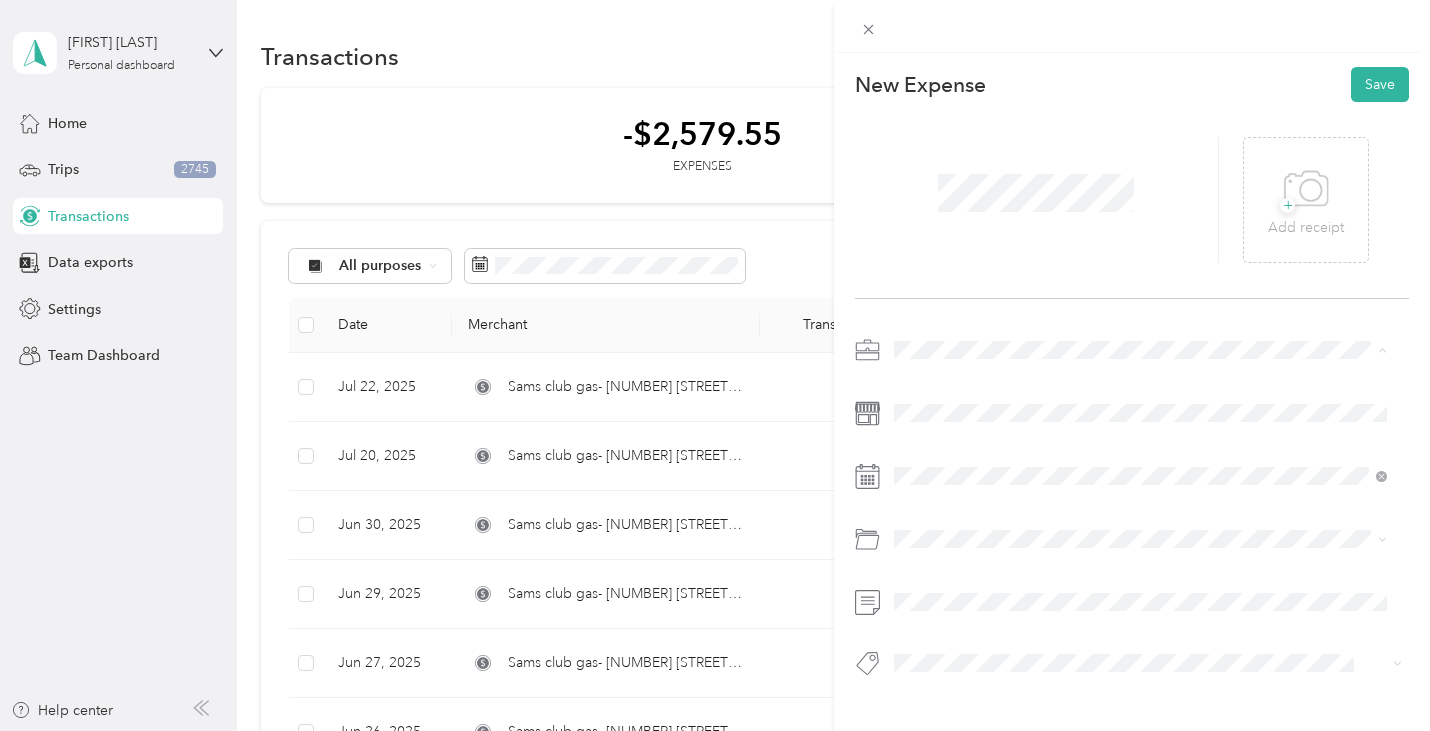 click on "Walmart Spark" at bounding box center [1140, 490] 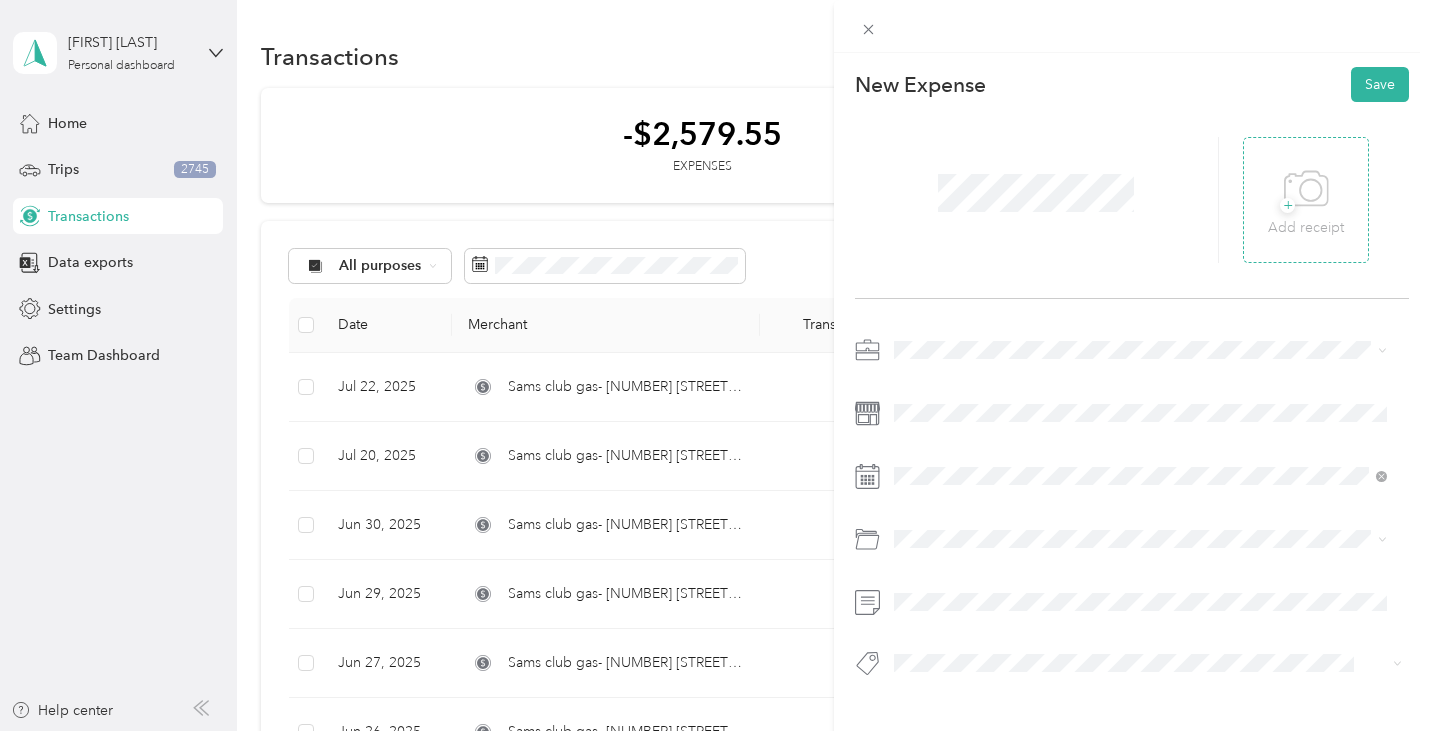 click on "+" at bounding box center (1287, 205) 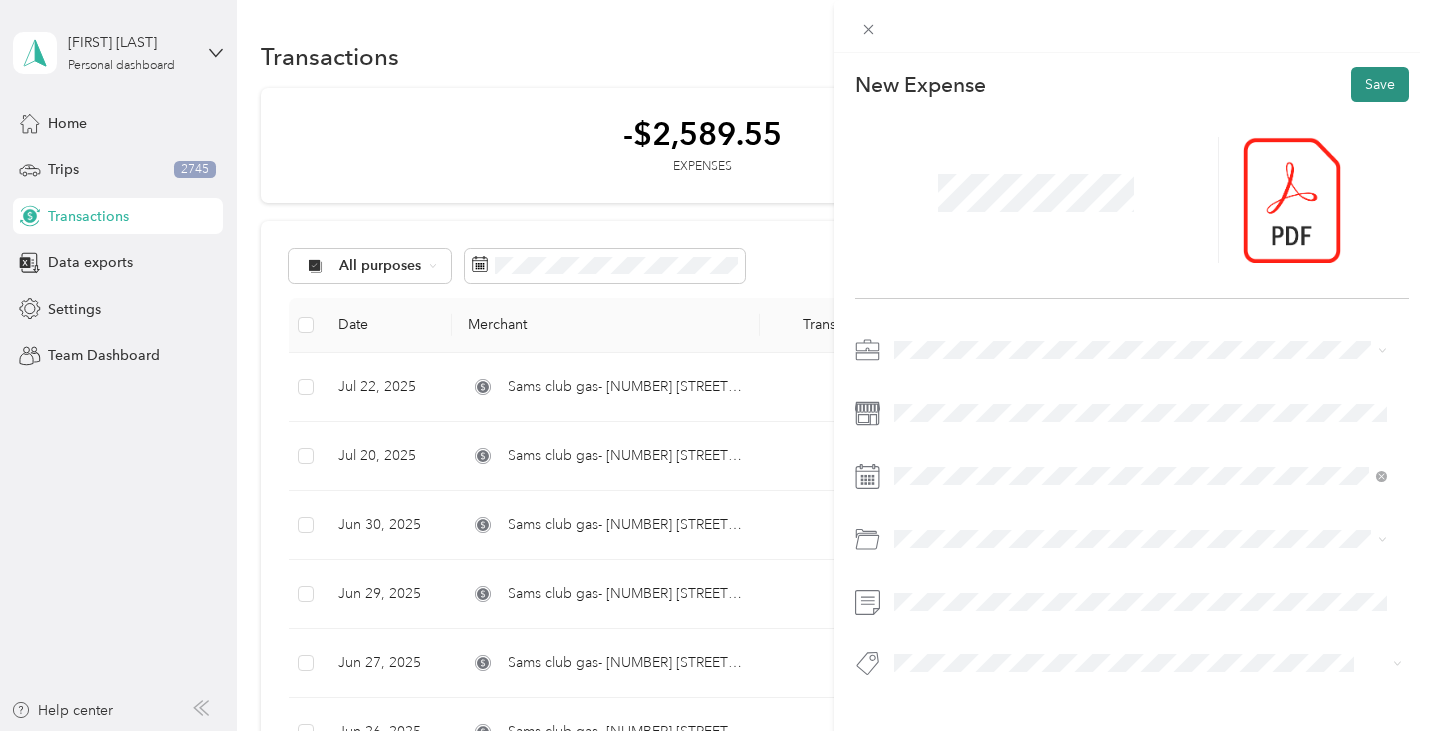 click on "Save" at bounding box center (1380, 84) 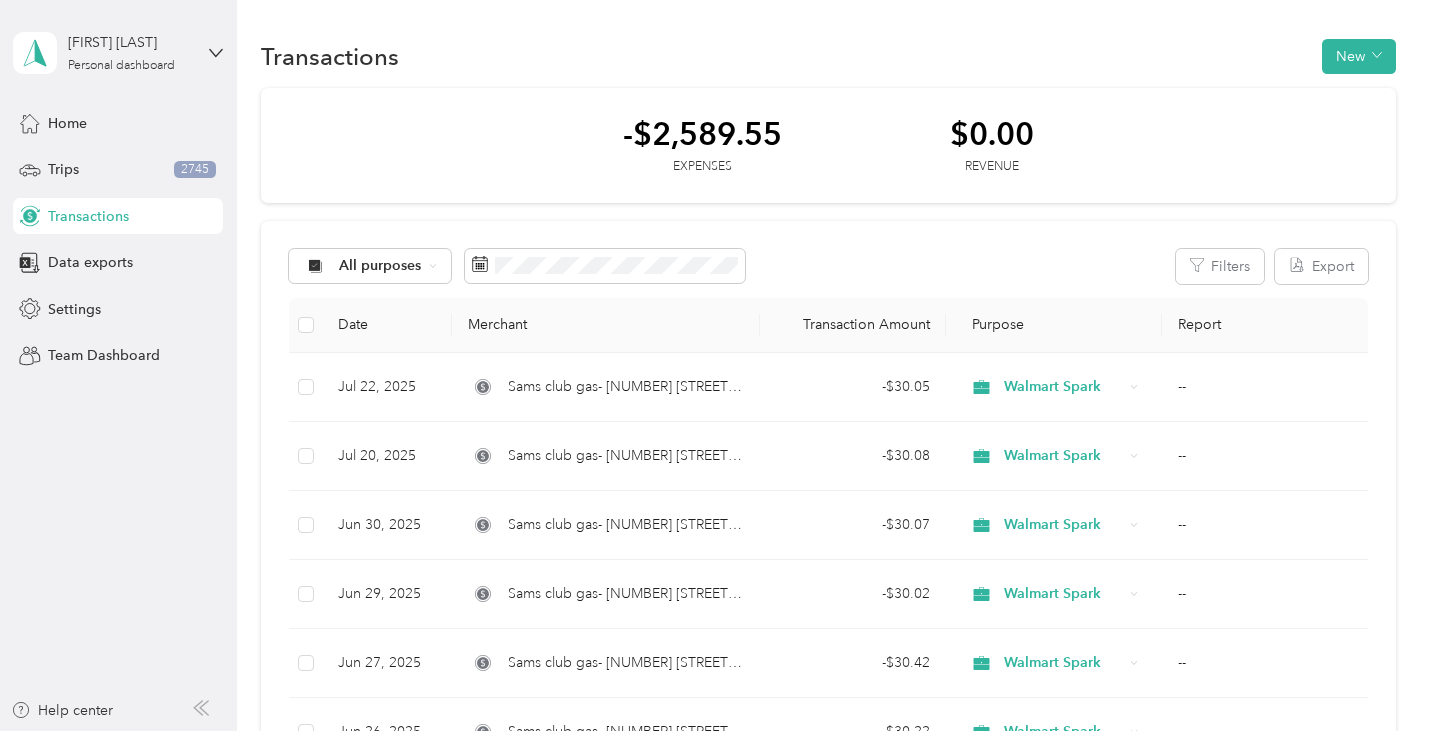 click on "Nehemiah  Israel Personal dashboard" at bounding box center [118, 53] 